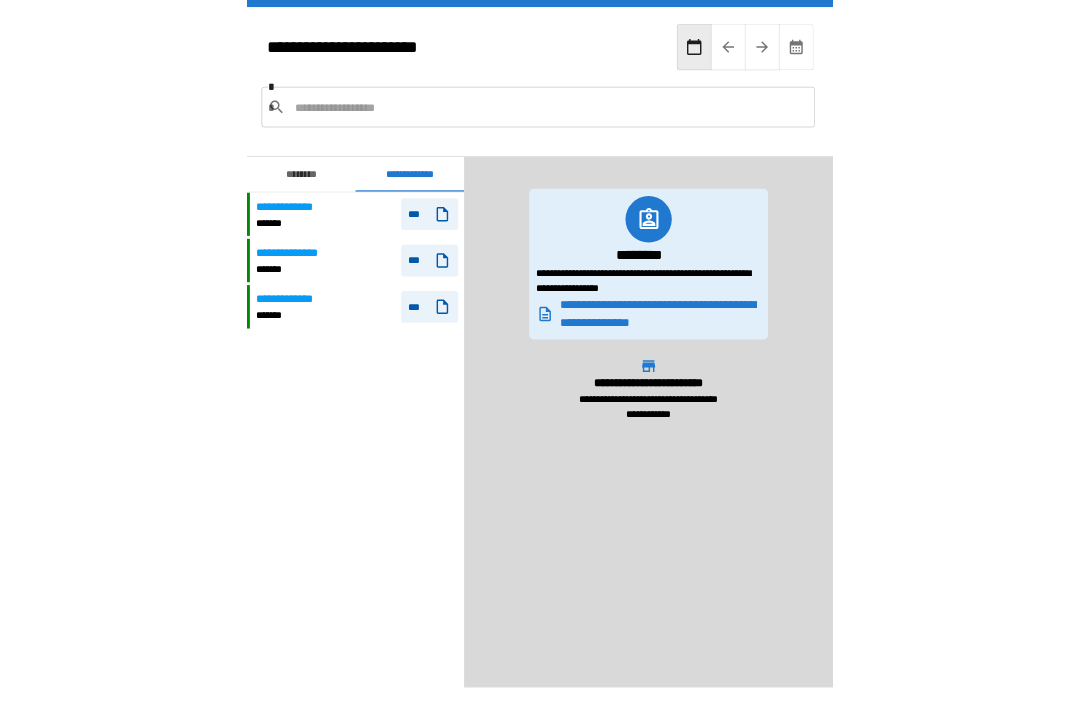 scroll, scrollTop: 64, scrollLeft: 0, axis: vertical 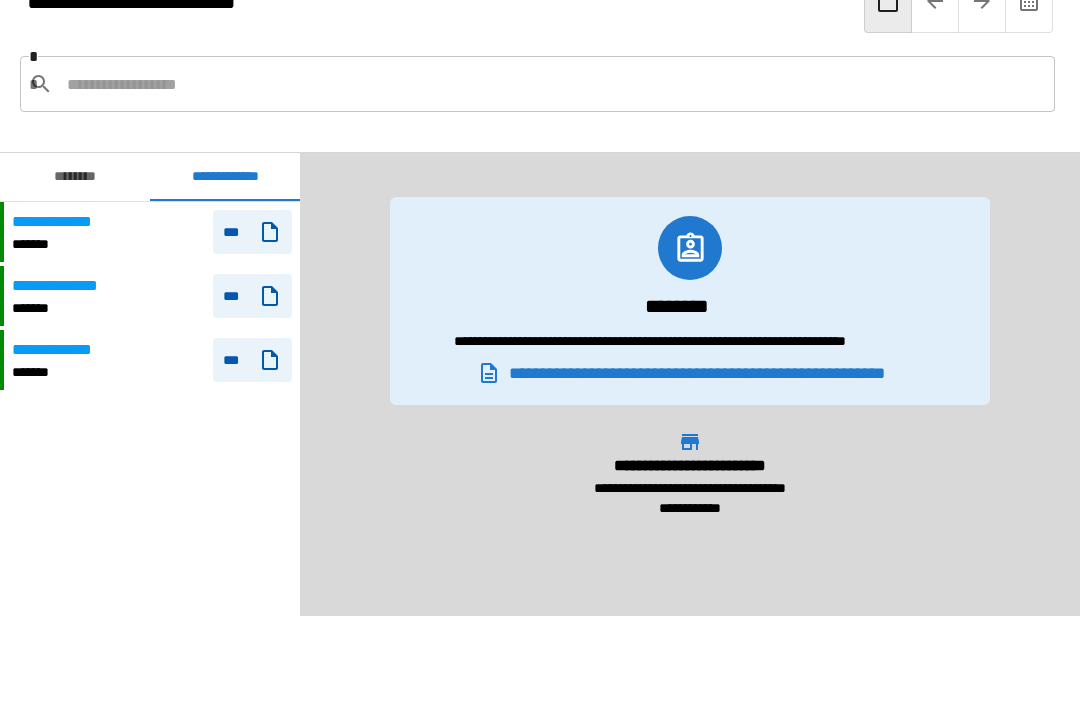 click on "**********" at bounding box center (150, 296) 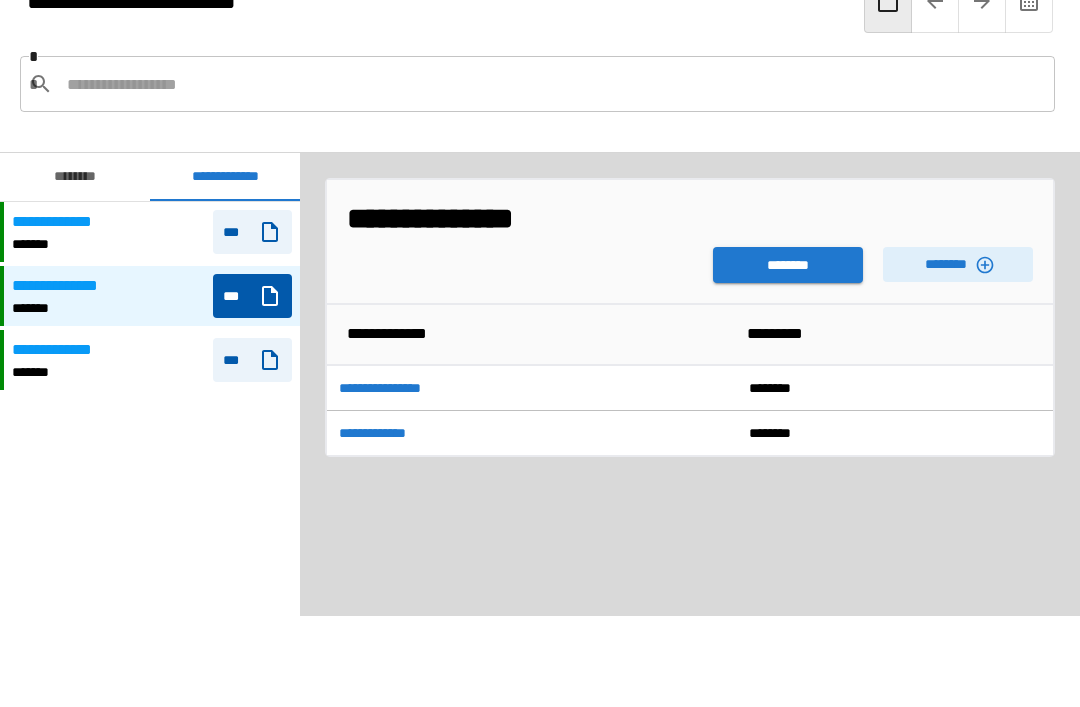 click on "********" at bounding box center (788, 265) 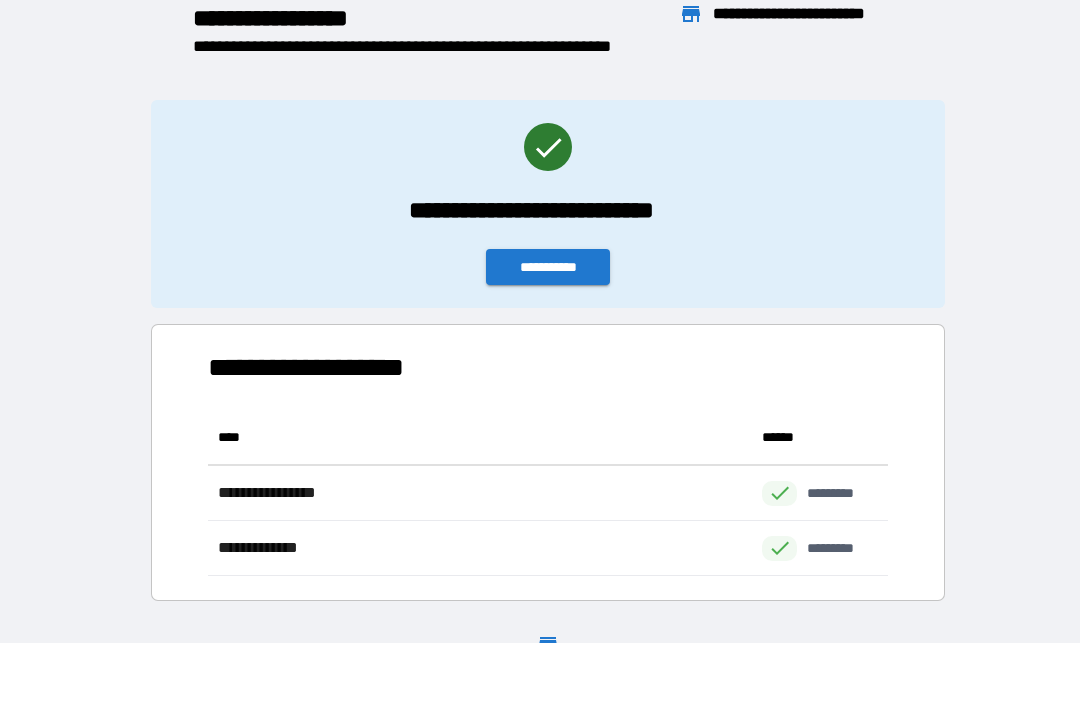 scroll, scrollTop: 1, scrollLeft: 1, axis: both 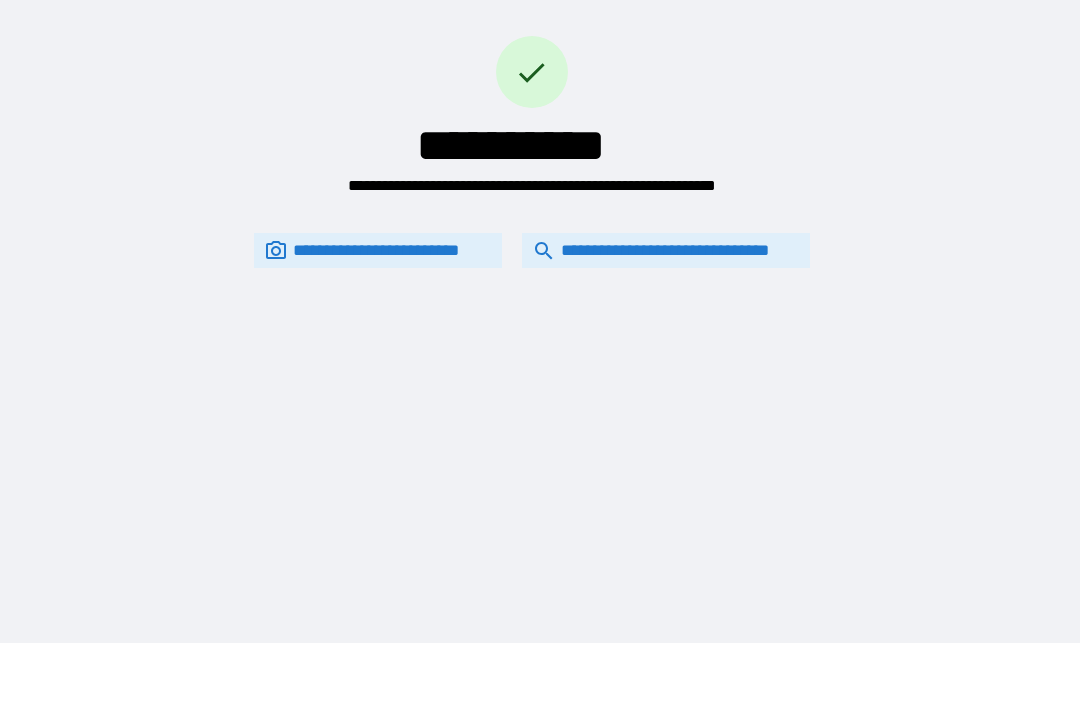 click on "**********" at bounding box center [666, 250] 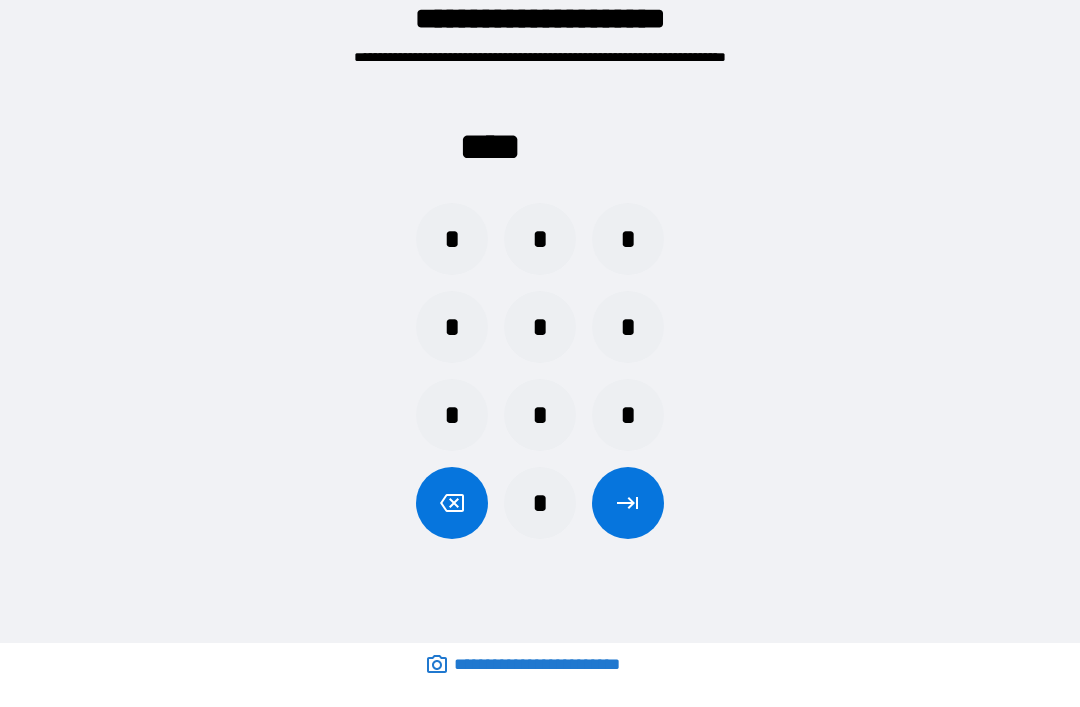 click on "* * *" at bounding box center (540, 415) 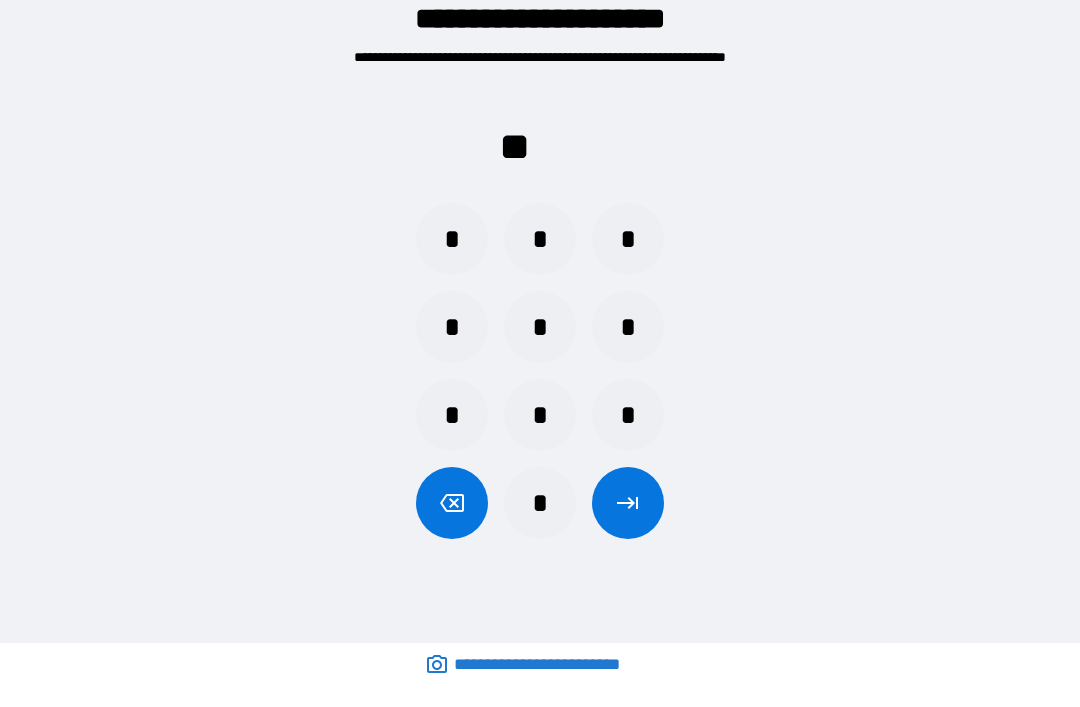 click on "*" at bounding box center [452, 415] 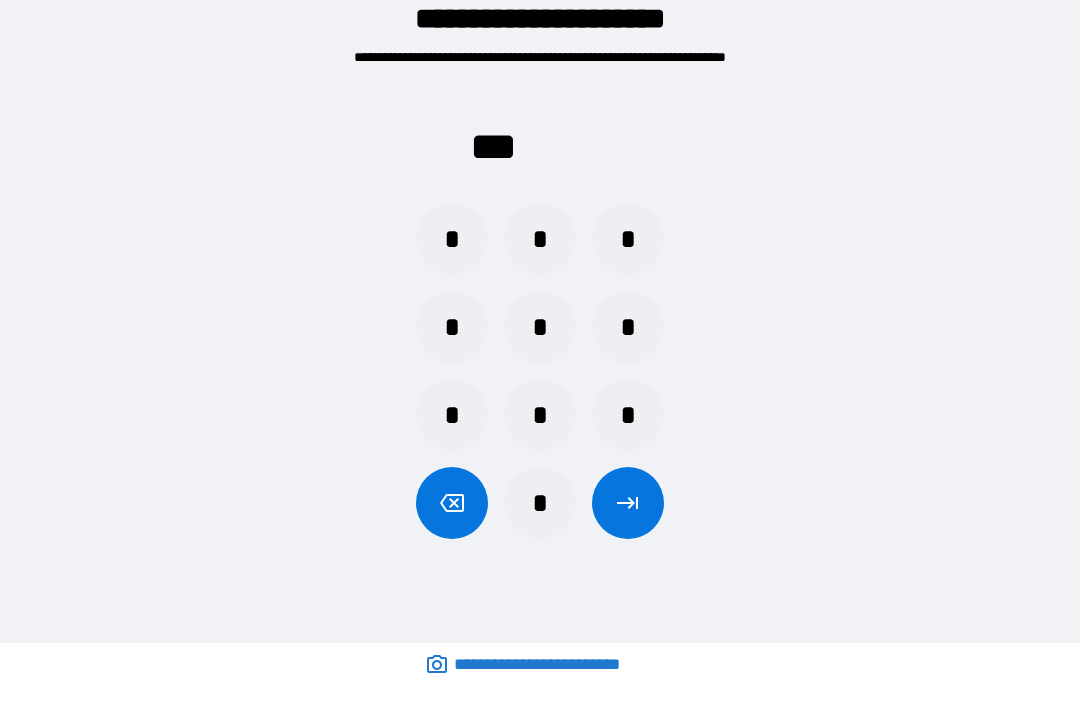 click on "*" at bounding box center (628, 327) 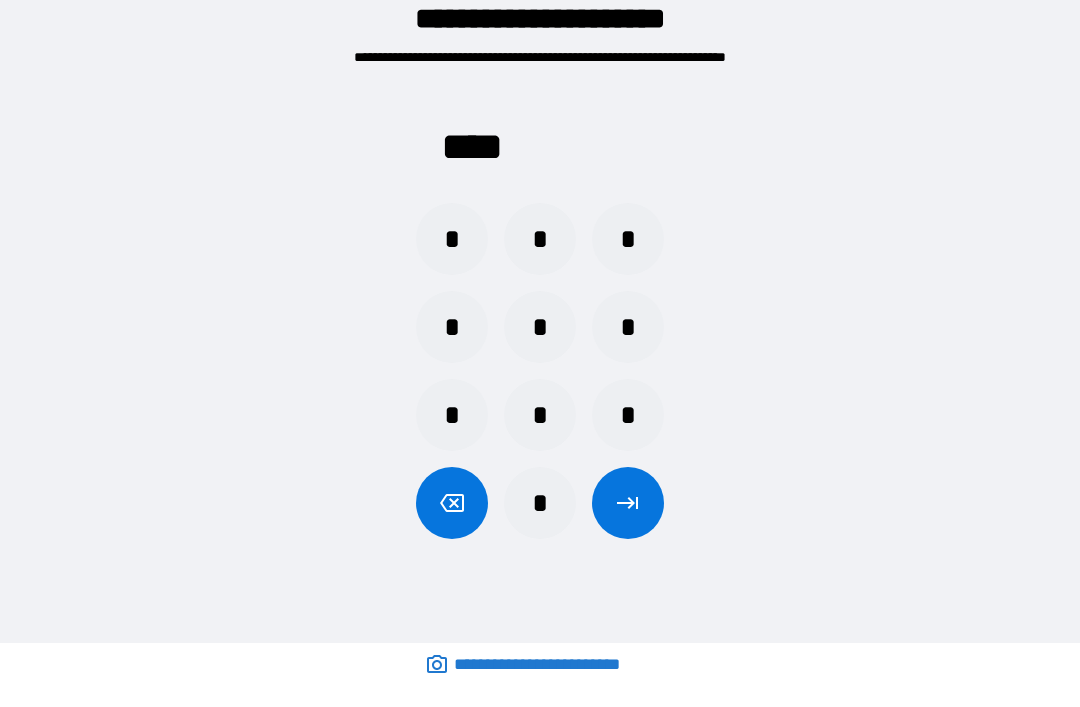 click at bounding box center [628, 503] 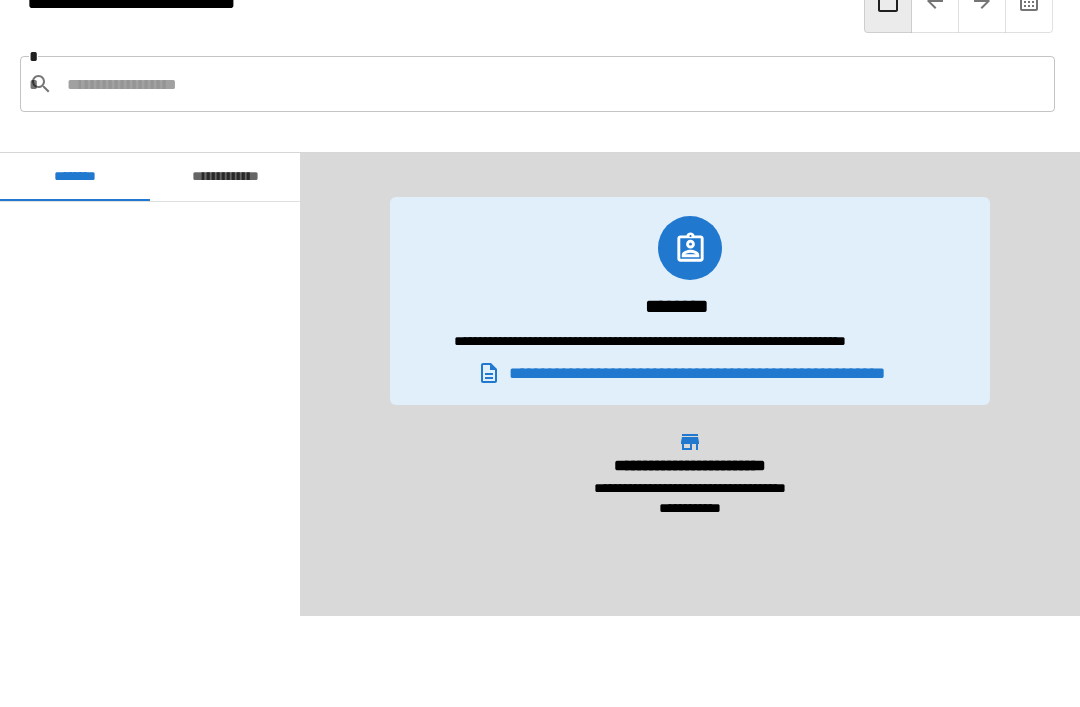 scroll, scrollTop: 2580, scrollLeft: 0, axis: vertical 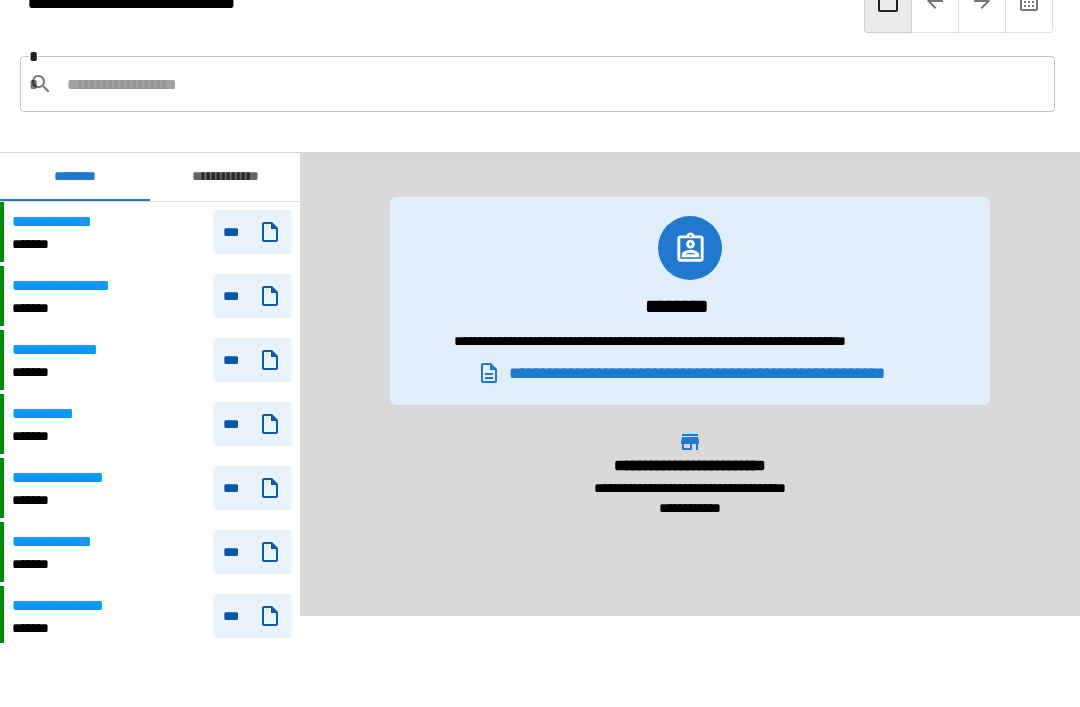 click on "**********" at bounding box center [225, 177] 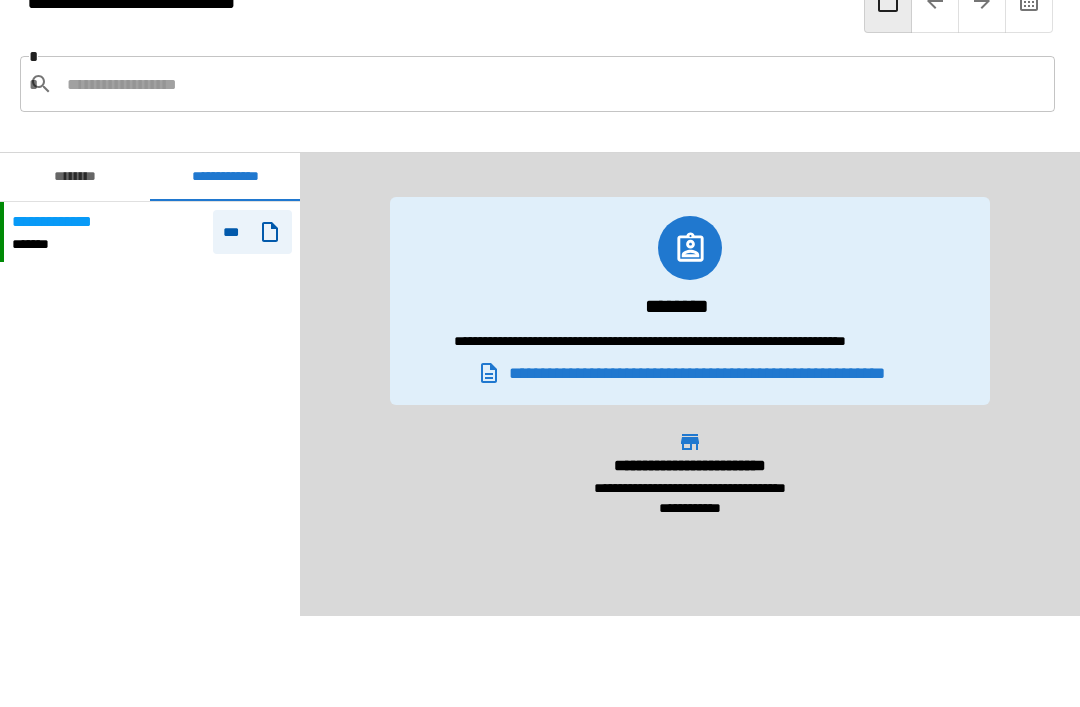 click on "***" at bounding box center [252, 232] 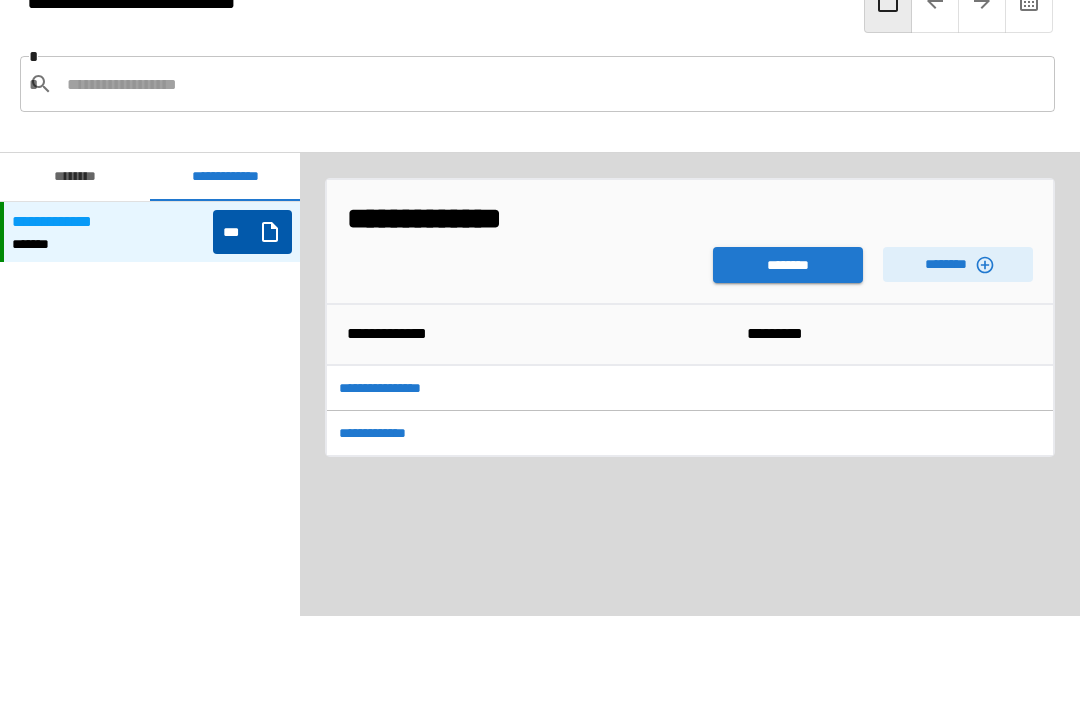 click on "********" at bounding box center [788, 265] 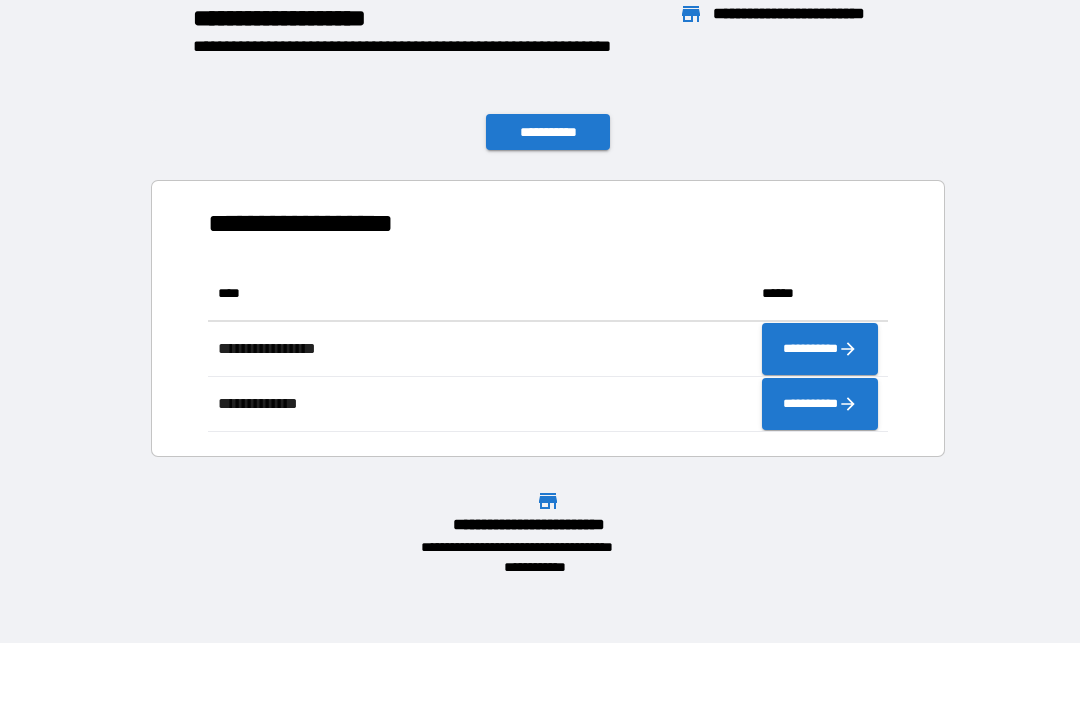 scroll, scrollTop: 166, scrollLeft: 680, axis: both 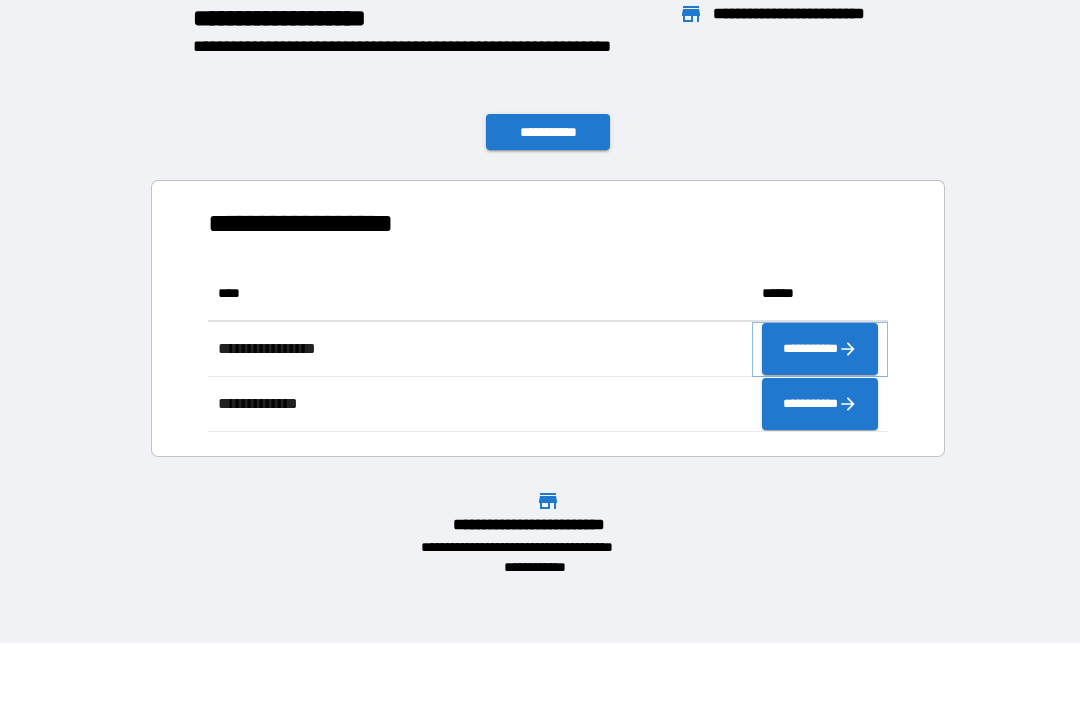 click on "**********" at bounding box center [820, 349] 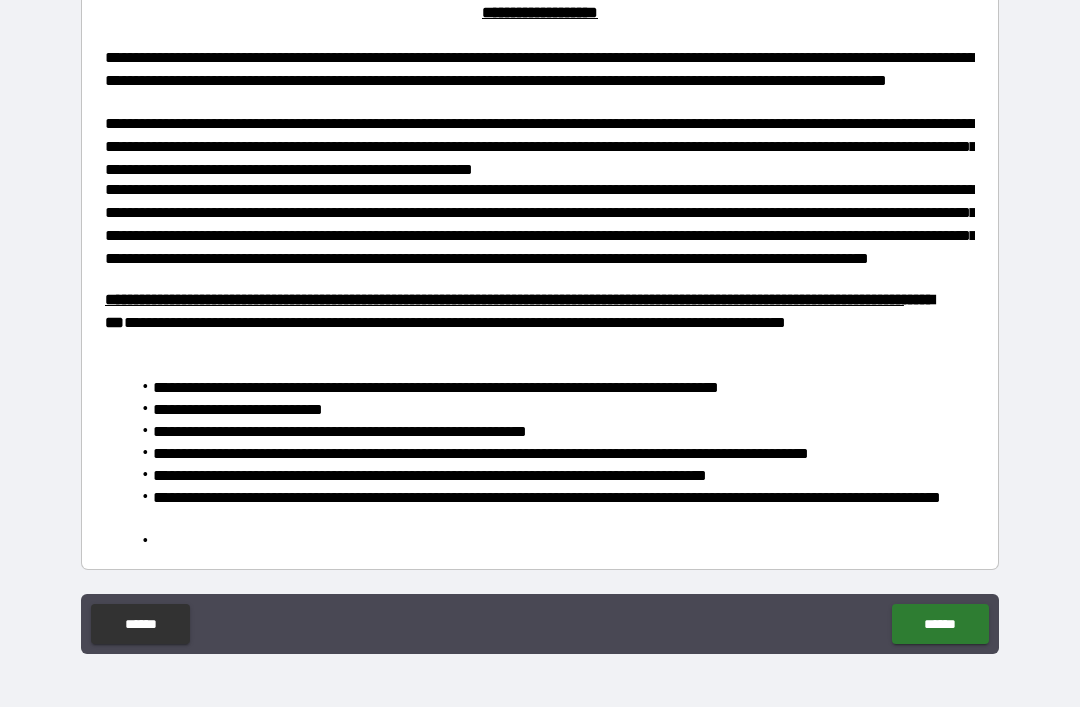 scroll, scrollTop: 267, scrollLeft: 0, axis: vertical 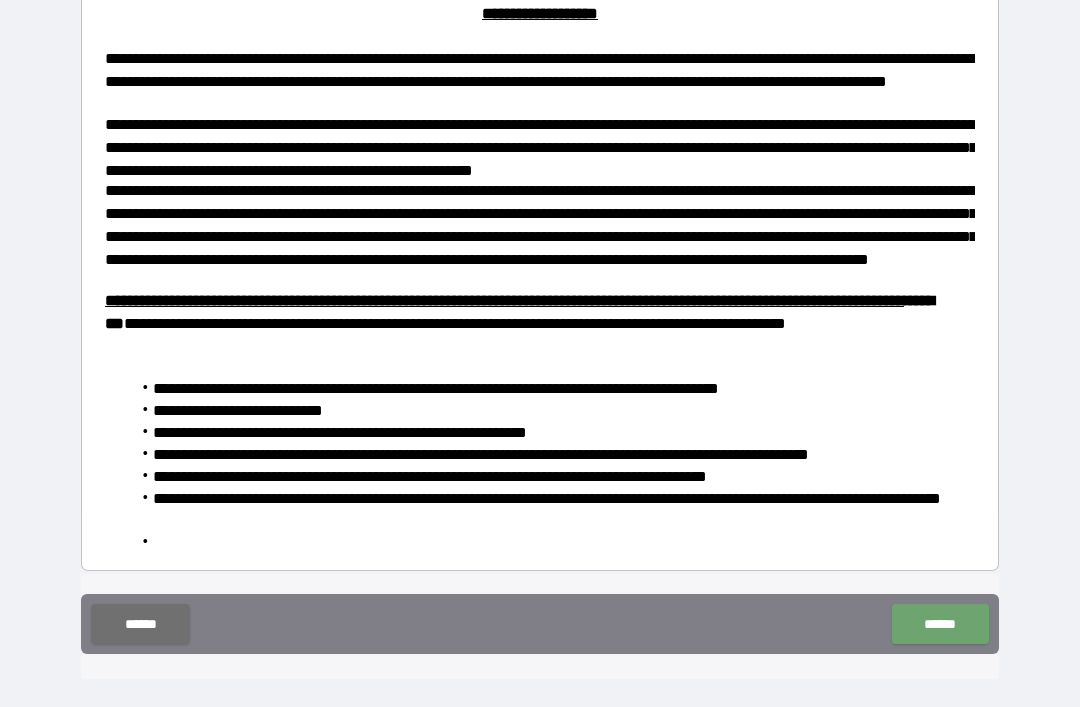 click on "******" at bounding box center [940, 624] 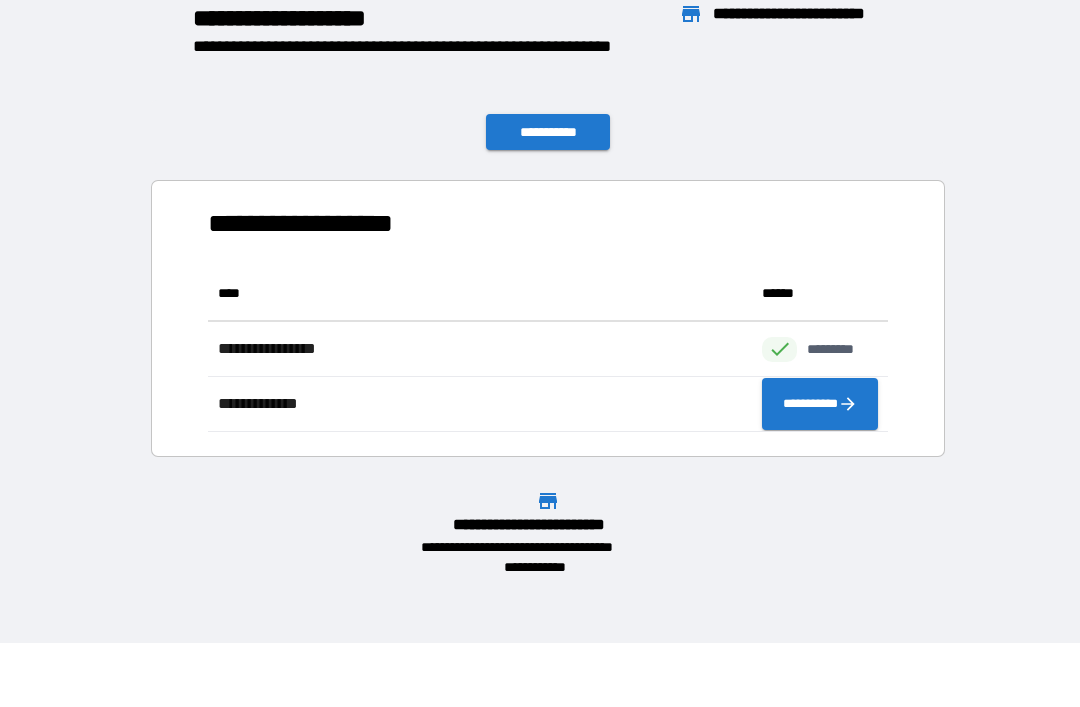 scroll, scrollTop: 1, scrollLeft: 1, axis: both 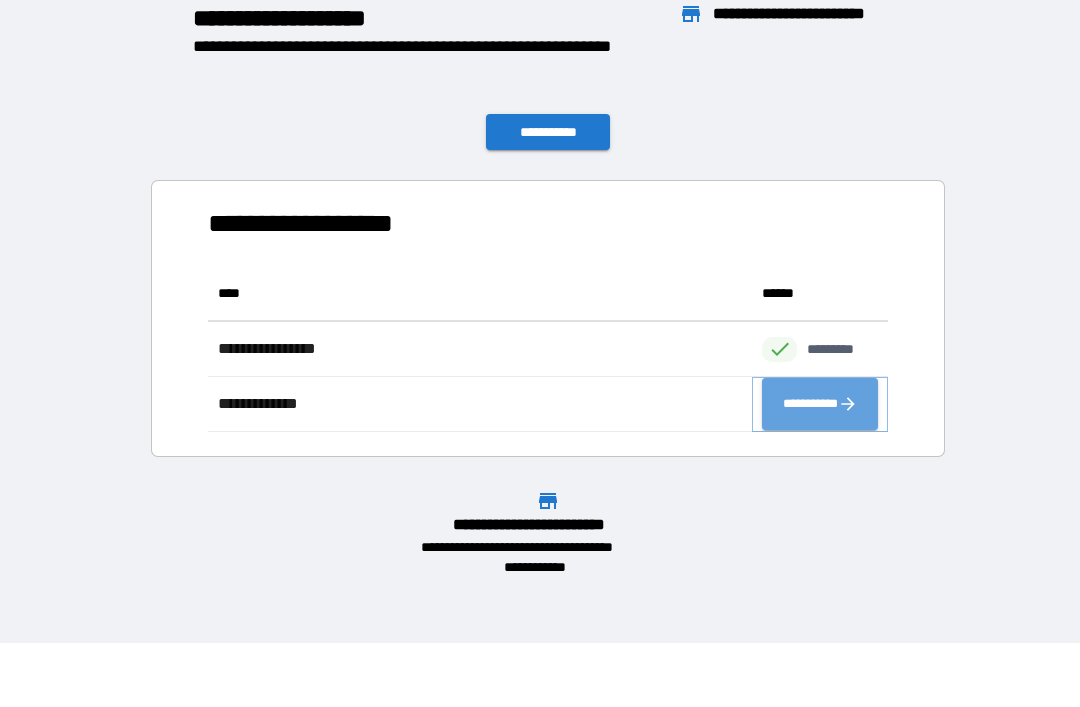 click on "**********" at bounding box center (820, 404) 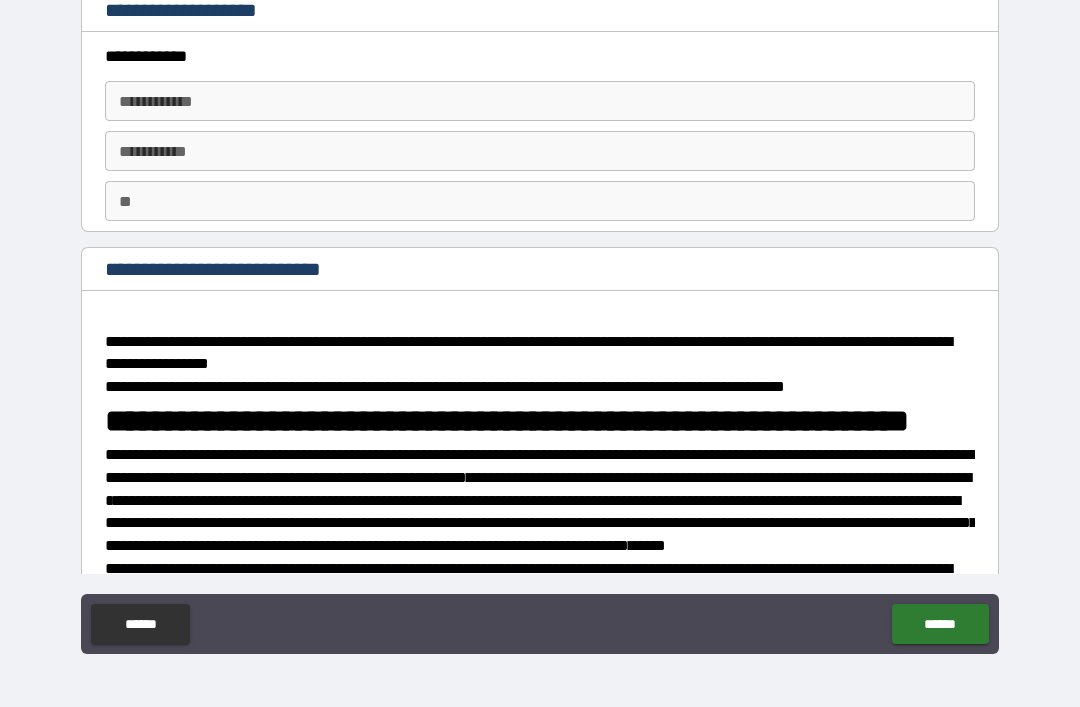 type on "*" 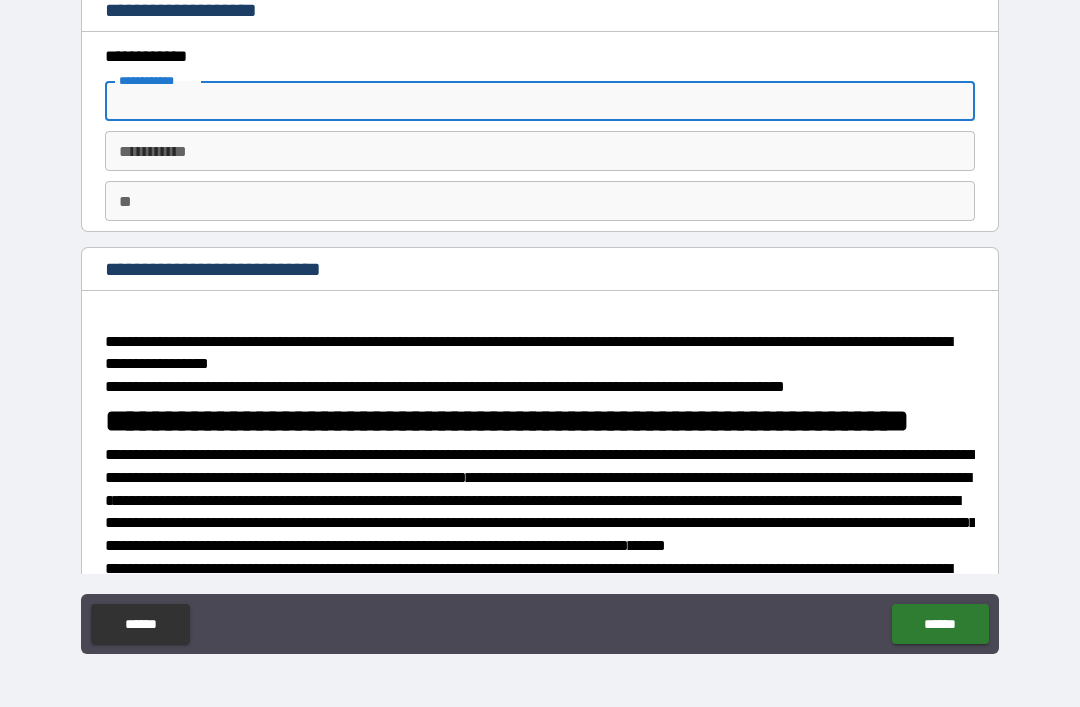 type on "*" 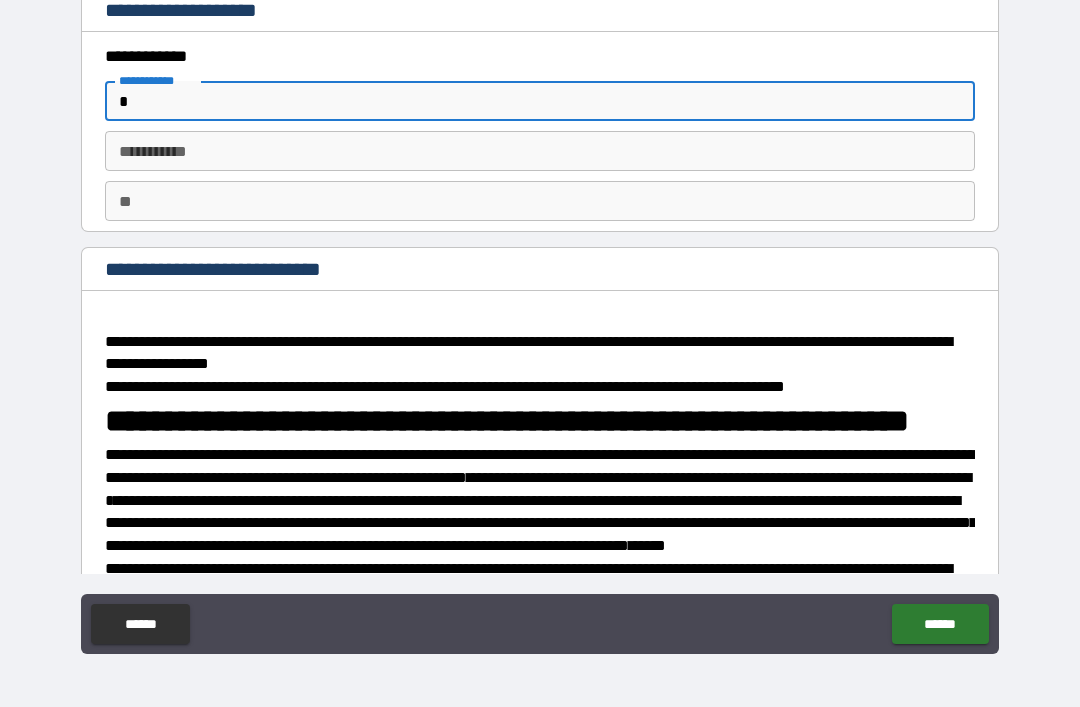 type on "*" 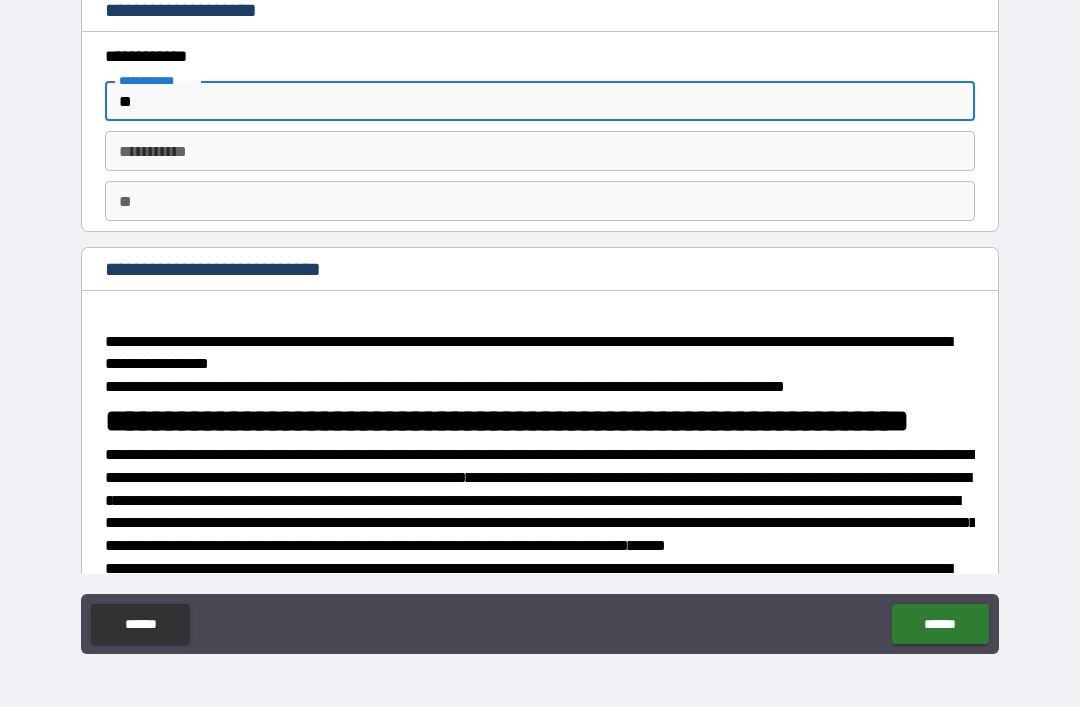 type on "*" 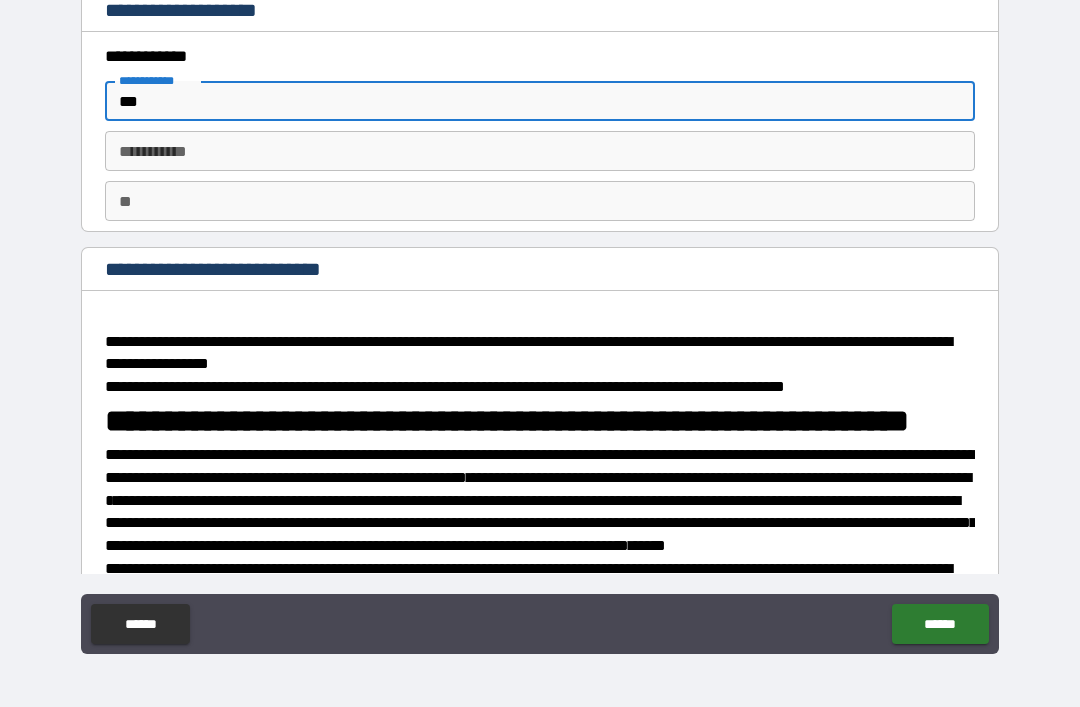 type on "*" 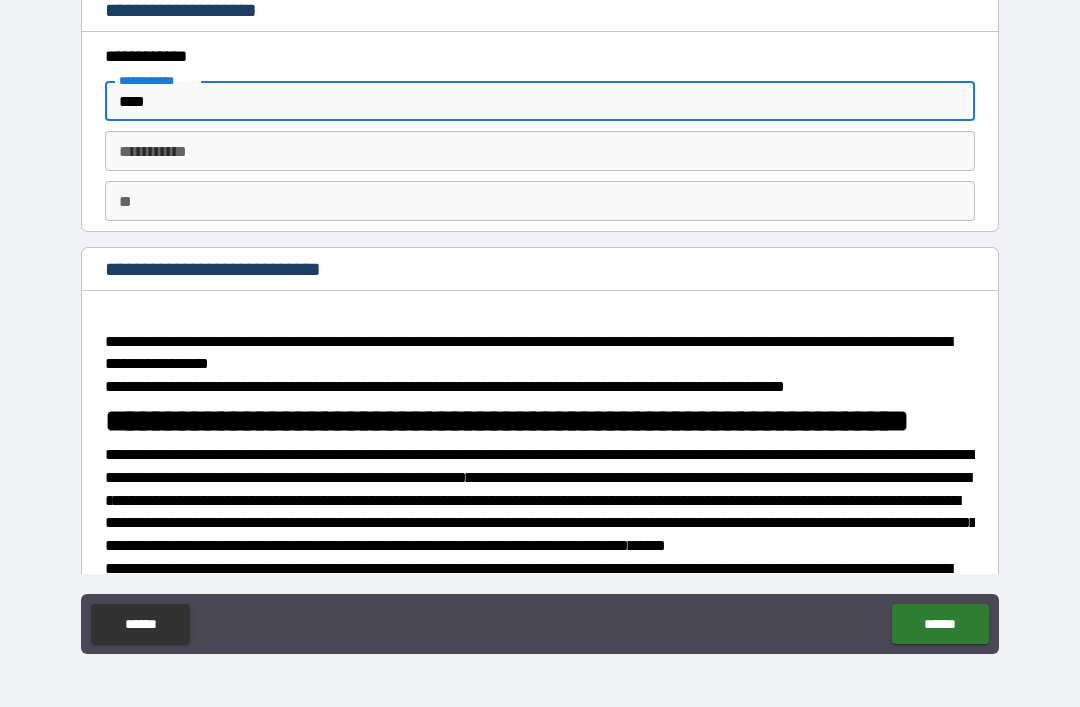 type on "*" 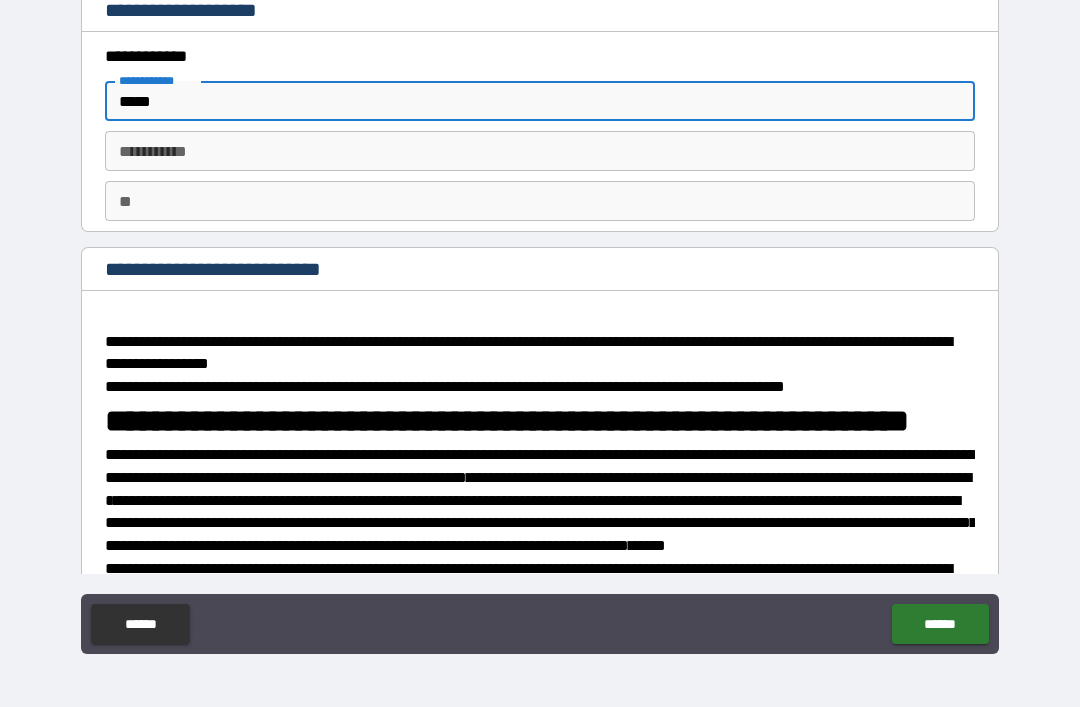 type on "*" 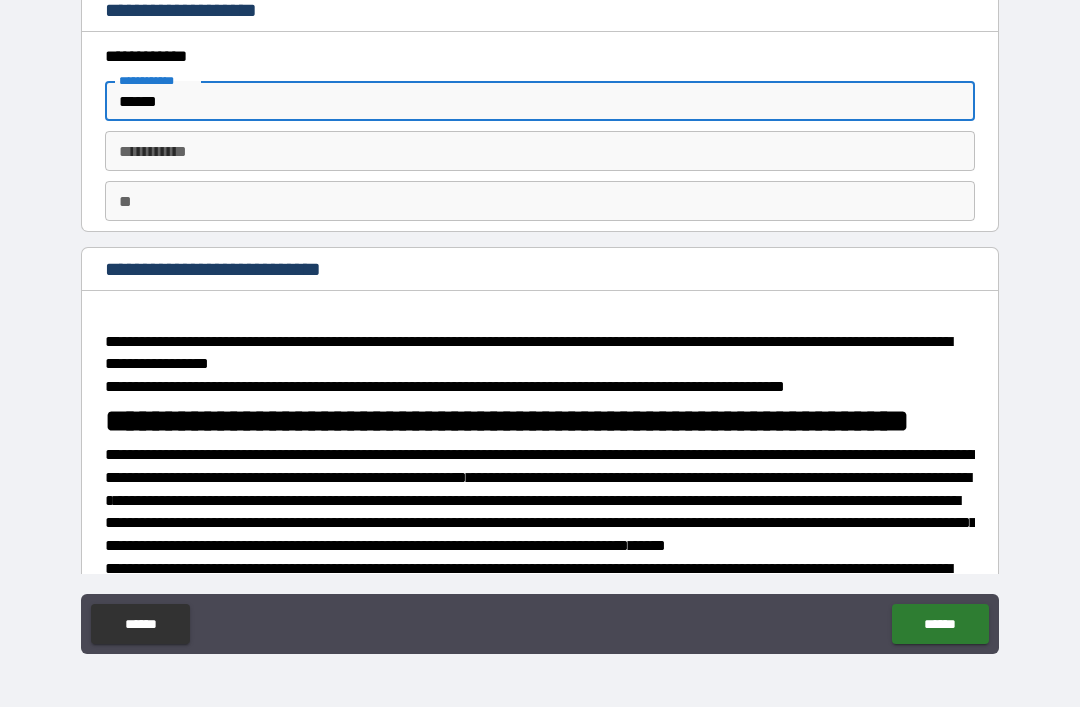 type on "*" 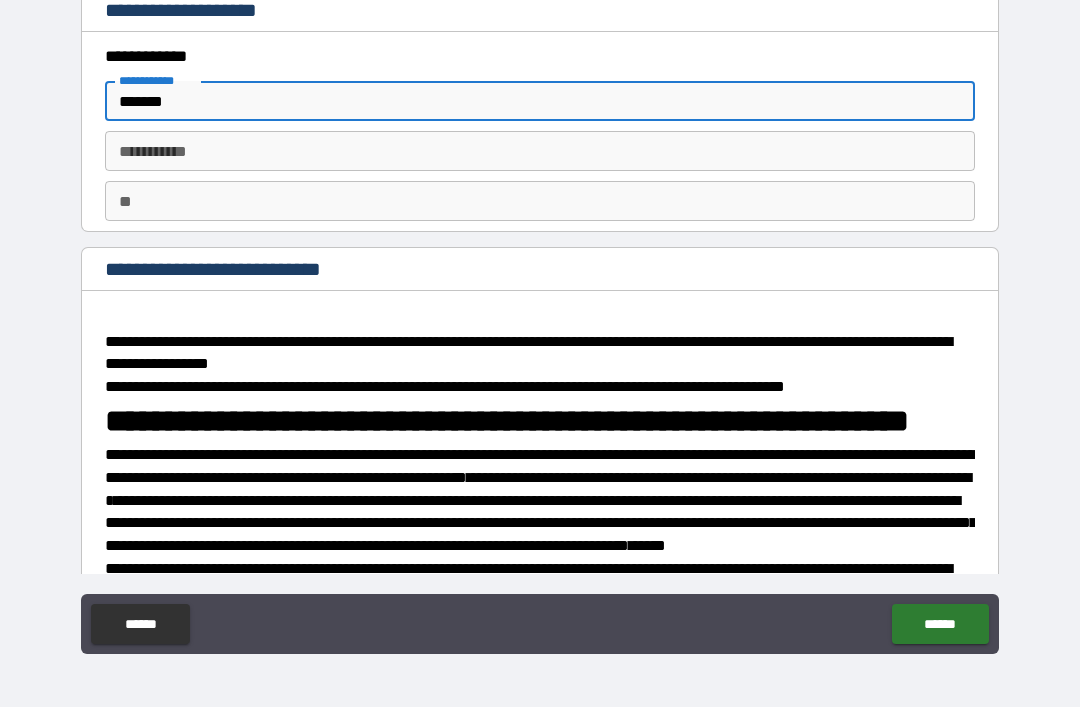 type on "*" 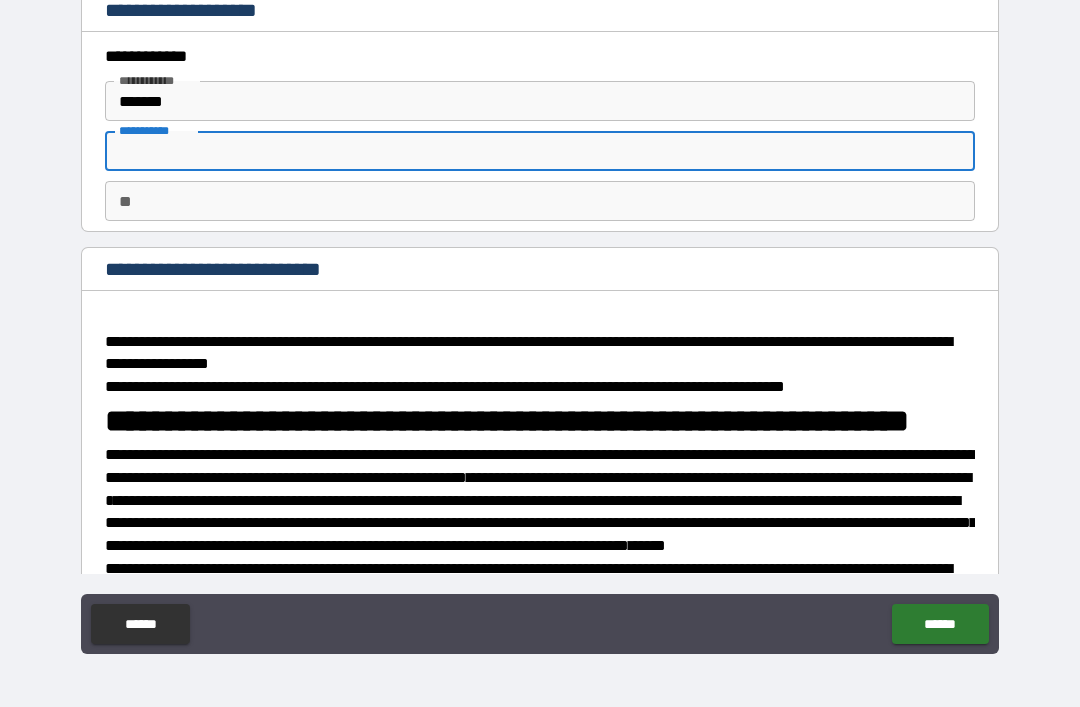 type on "*" 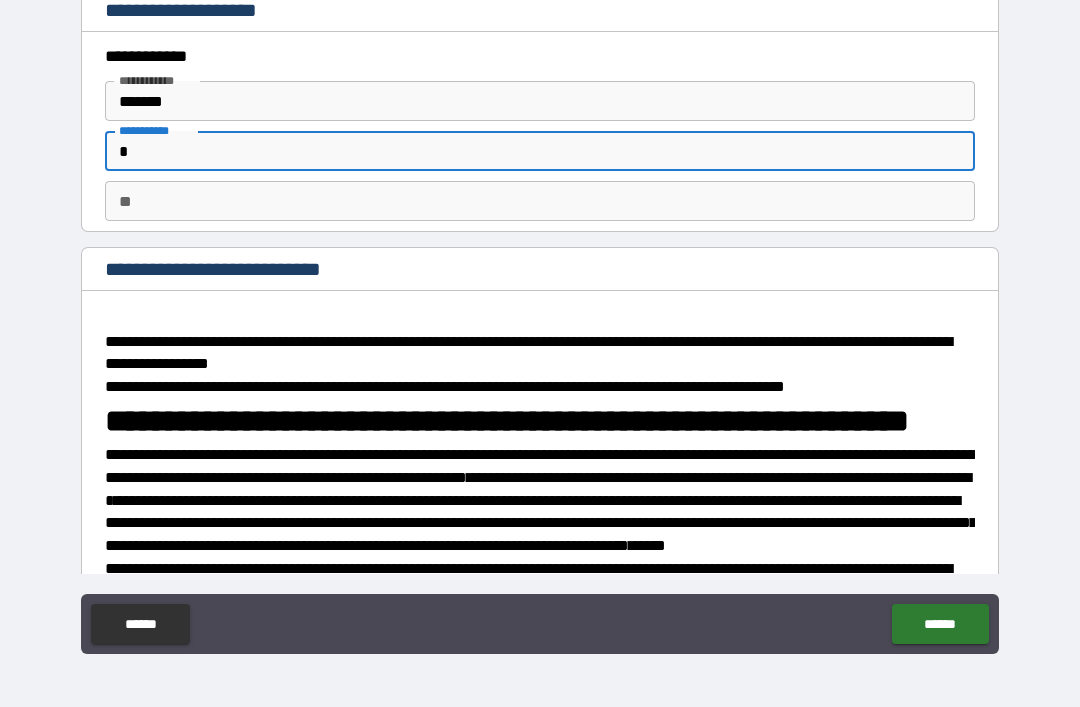 type on "*" 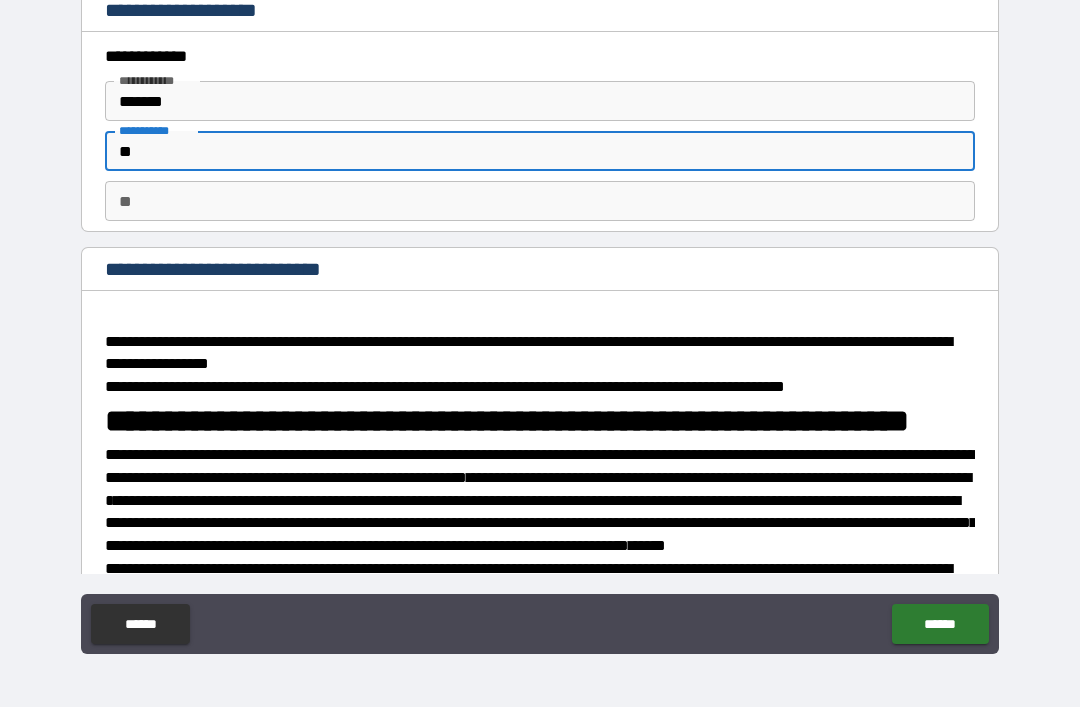 type on "*" 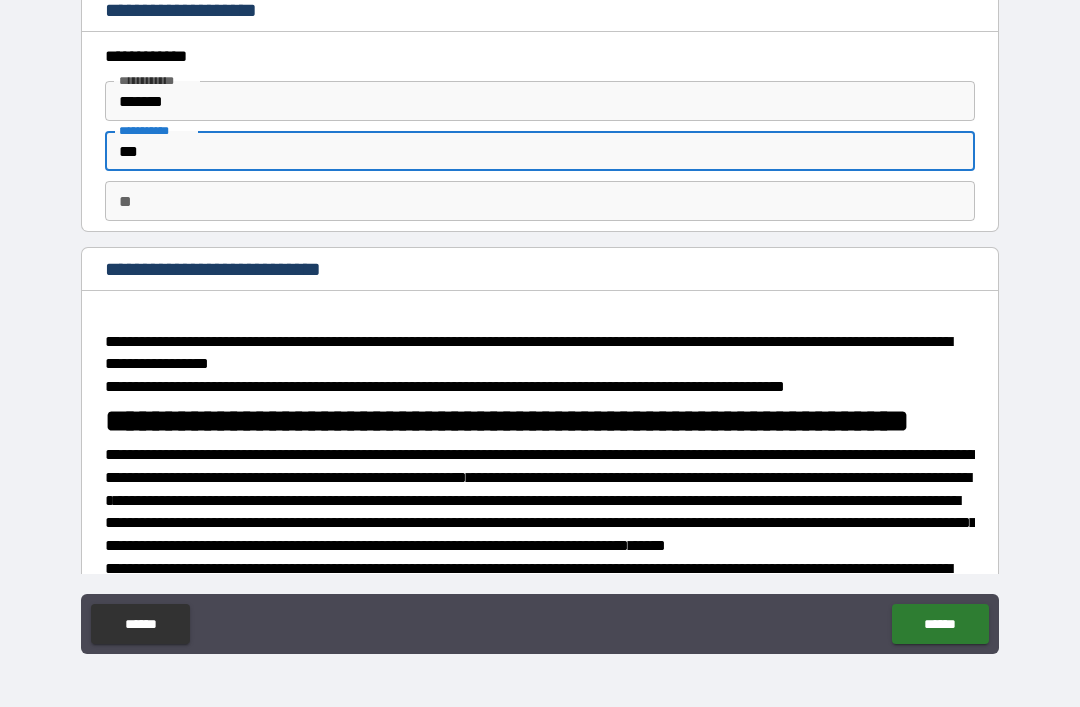 type on "*" 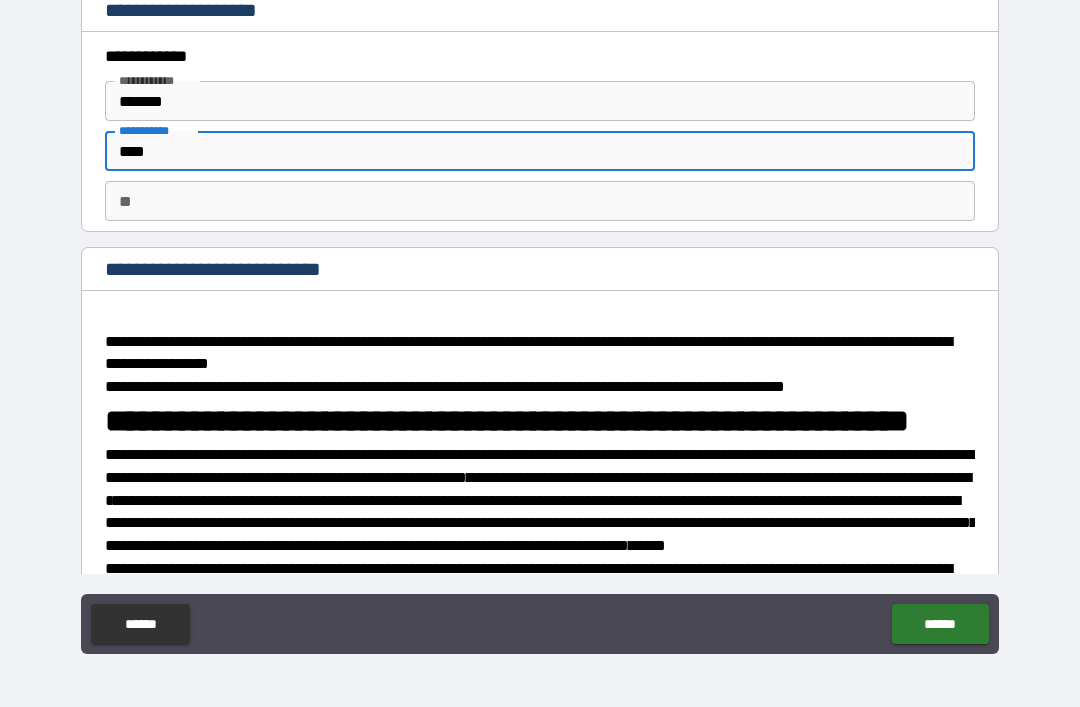 type on "*" 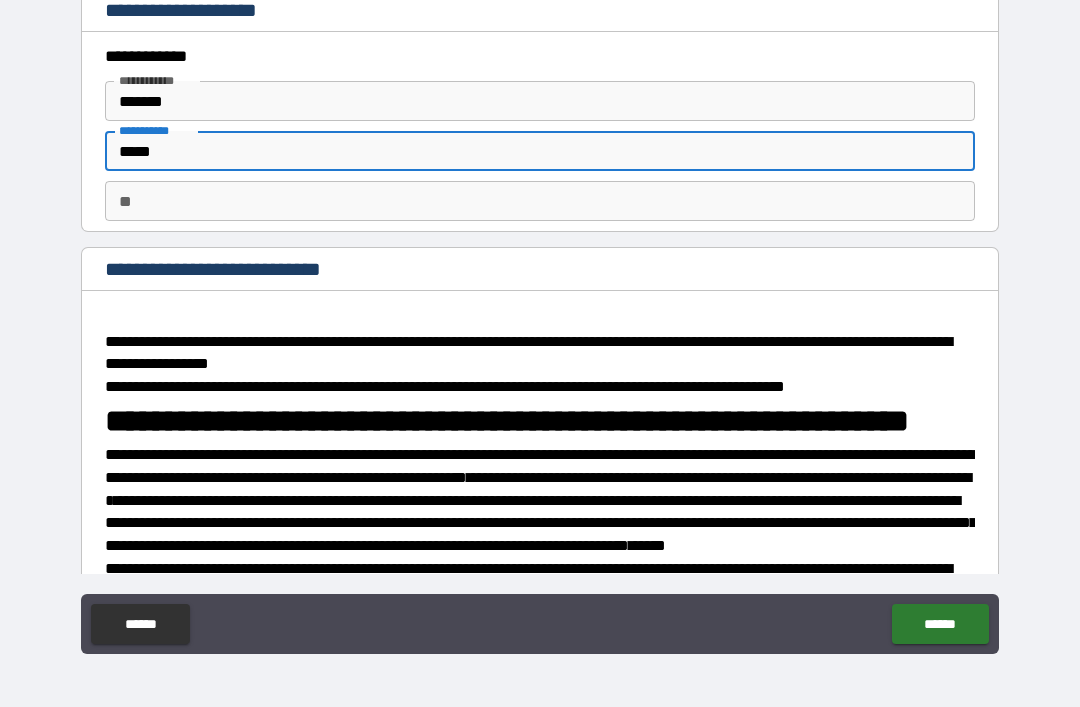 type on "*" 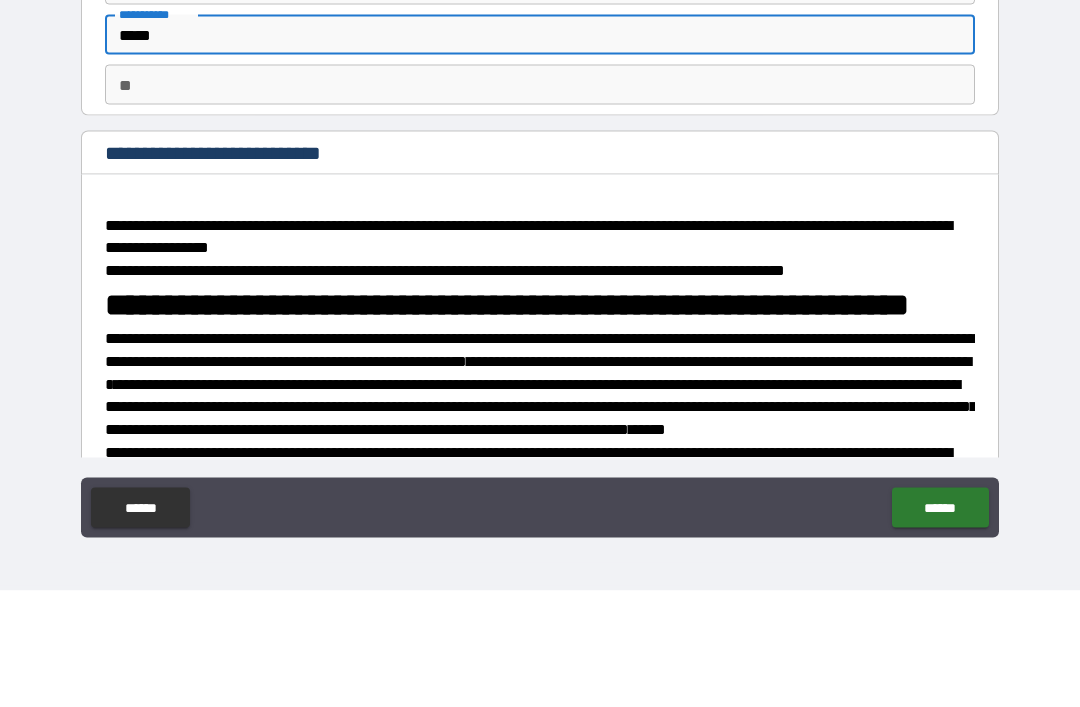 type on "*****" 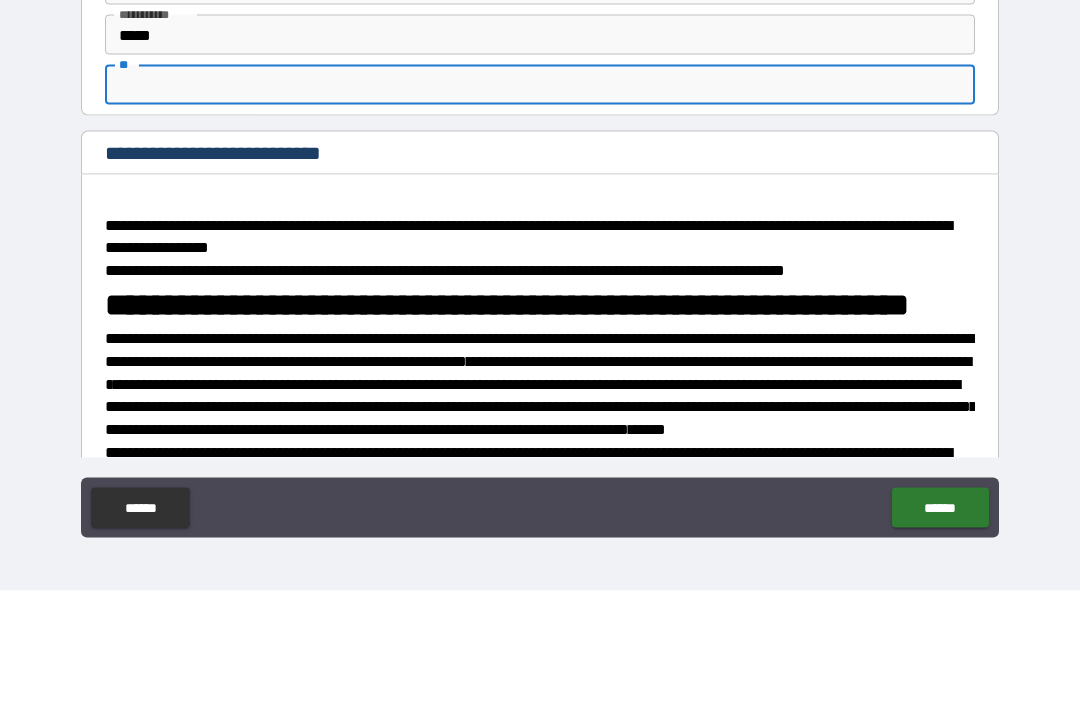 click on "[FIRST] [LAST] [STREET] [CITY] [STATE] [ZIP] [COUNTRY] [PHONE] [EMAIL] [SSN] [DLN] [CC]" at bounding box center (540, 324) 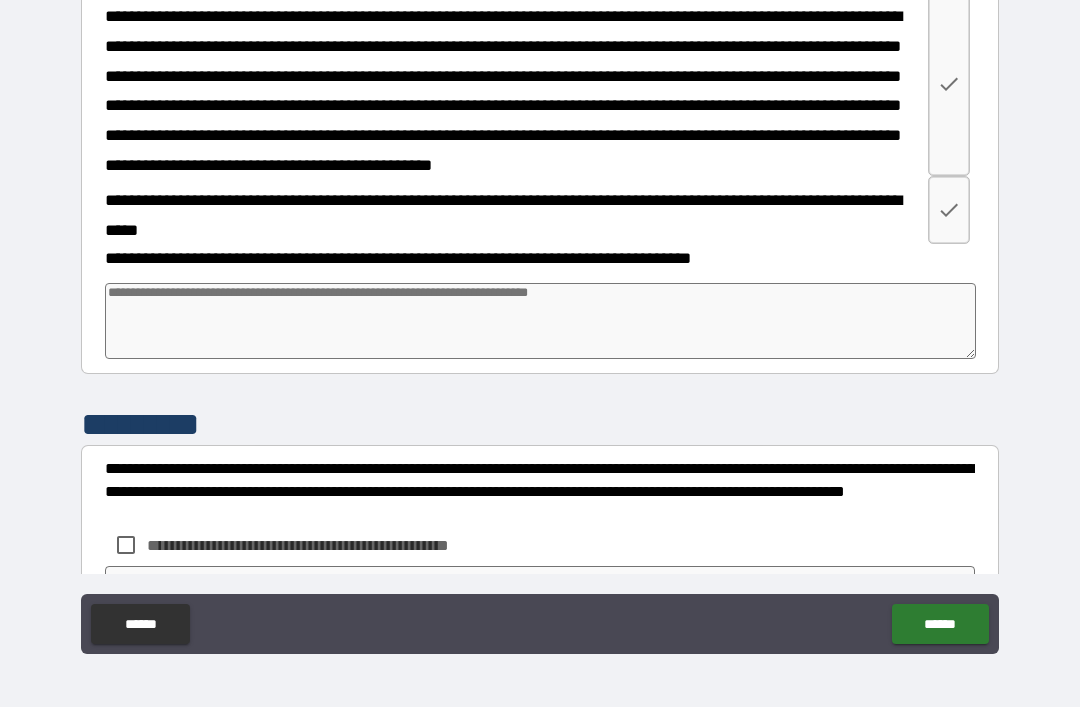scroll, scrollTop: 4492, scrollLeft: 0, axis: vertical 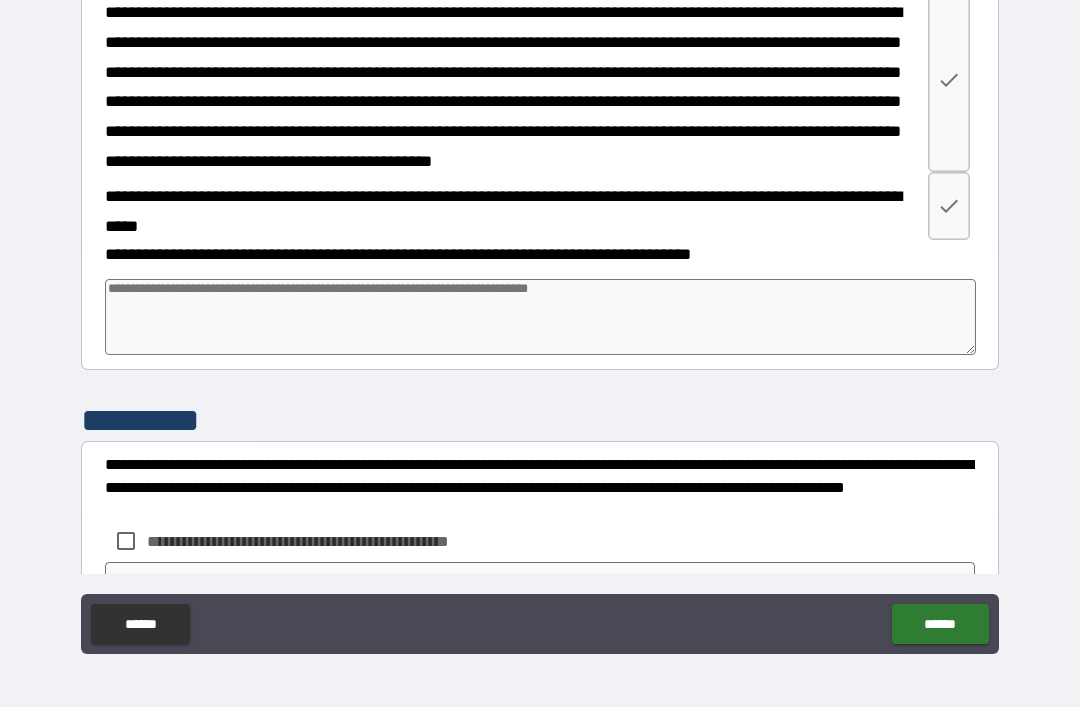 click 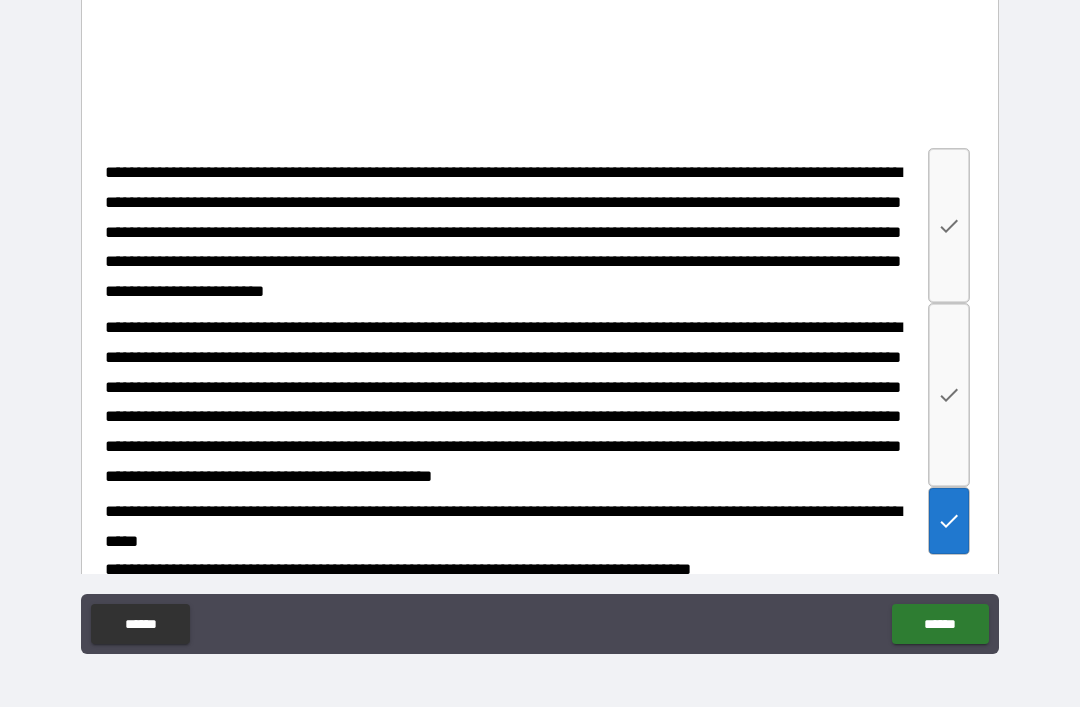 scroll, scrollTop: 4182, scrollLeft: 0, axis: vertical 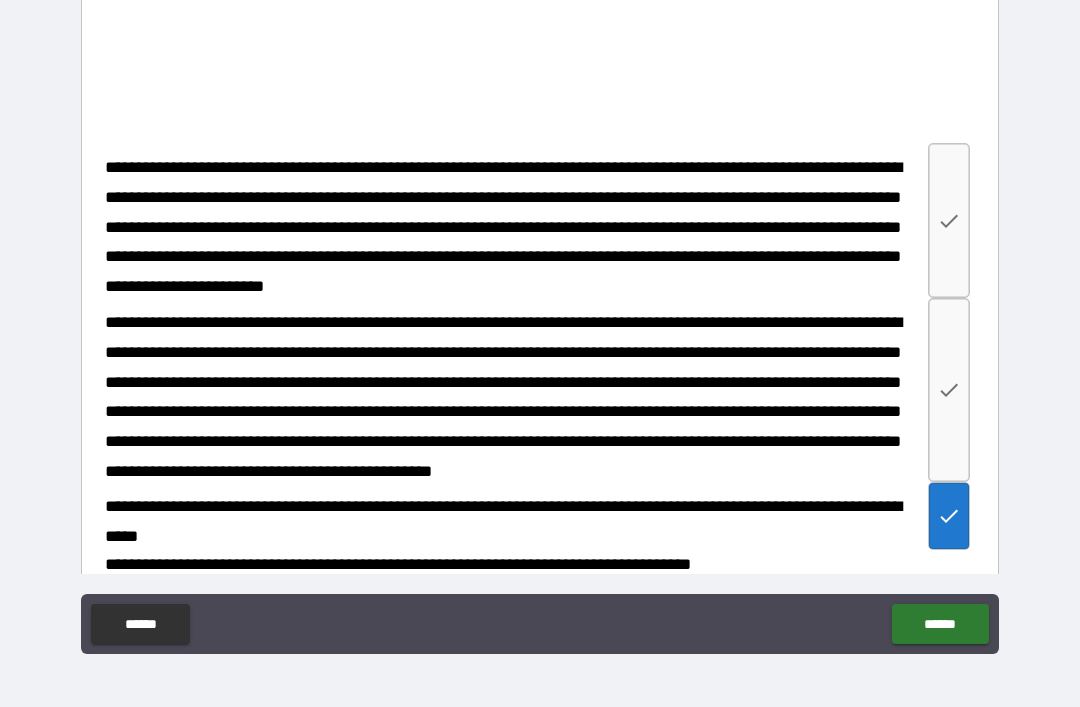 click at bounding box center [949, 220] 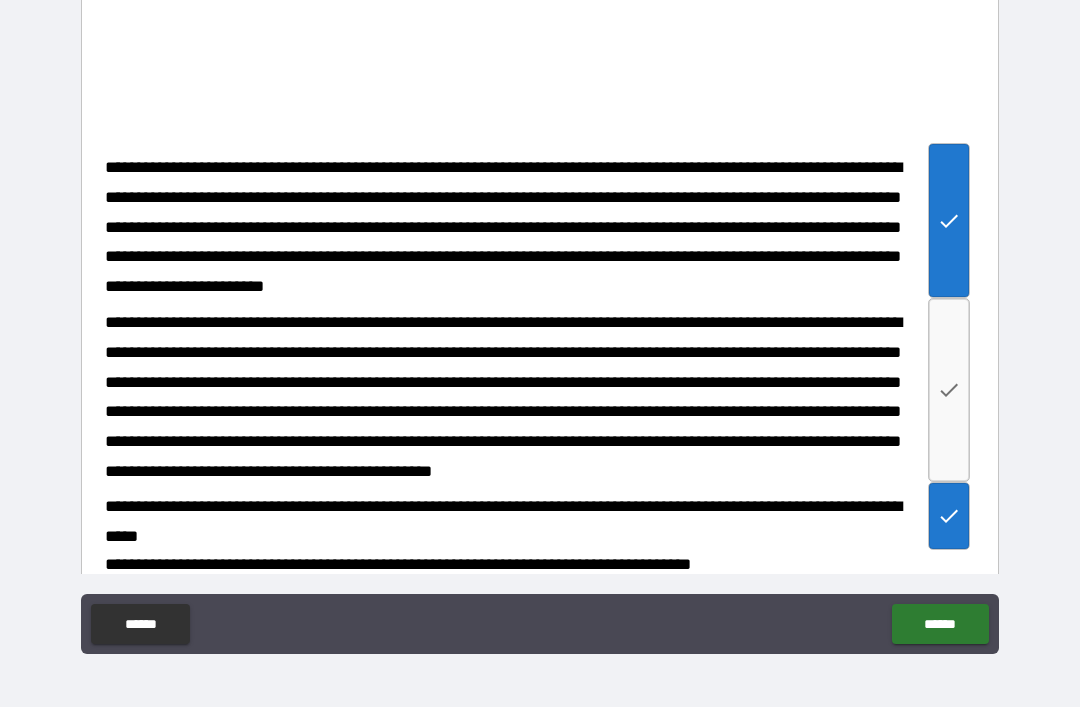 click at bounding box center (949, 390) 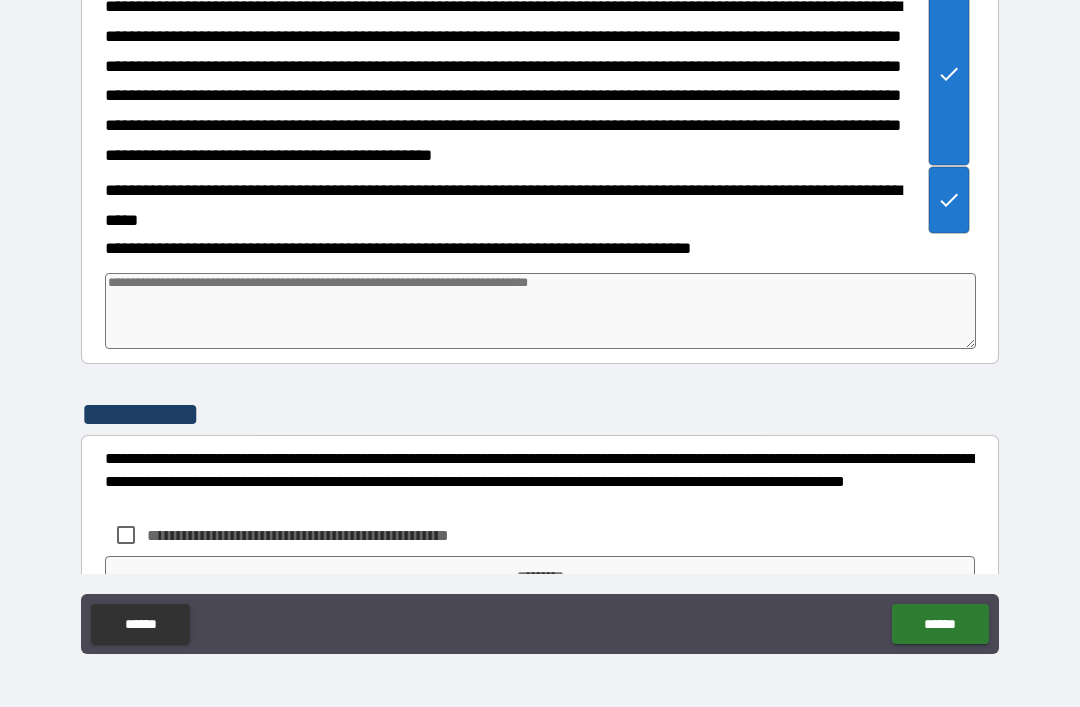scroll, scrollTop: 4513, scrollLeft: 0, axis: vertical 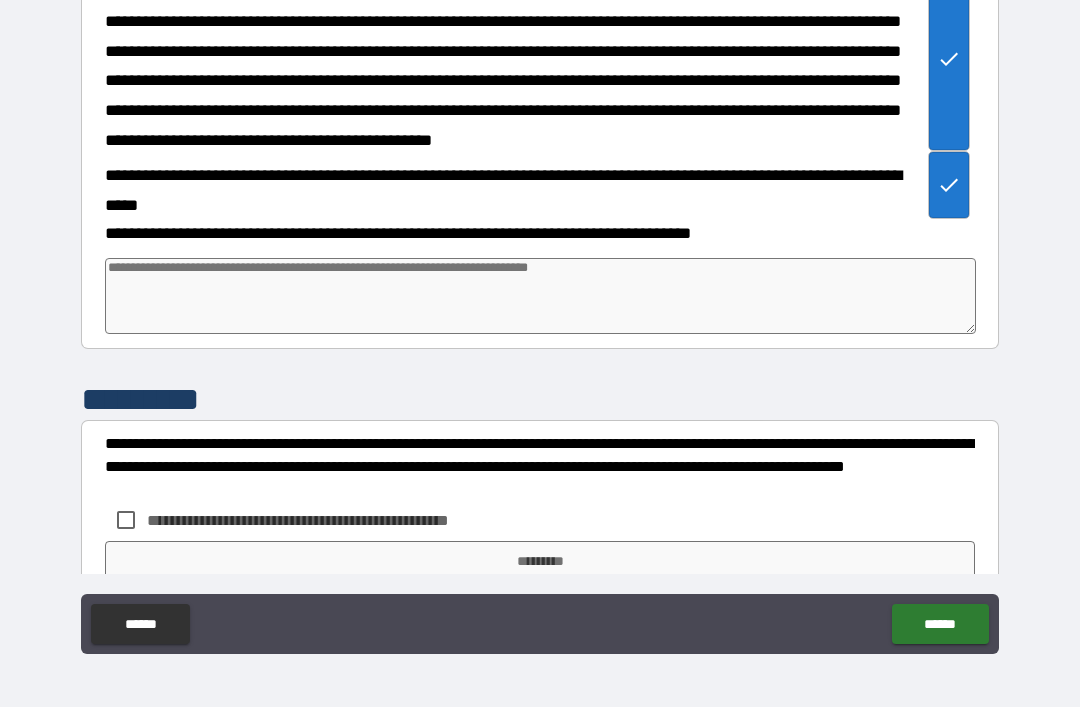 click at bounding box center (540, 296) 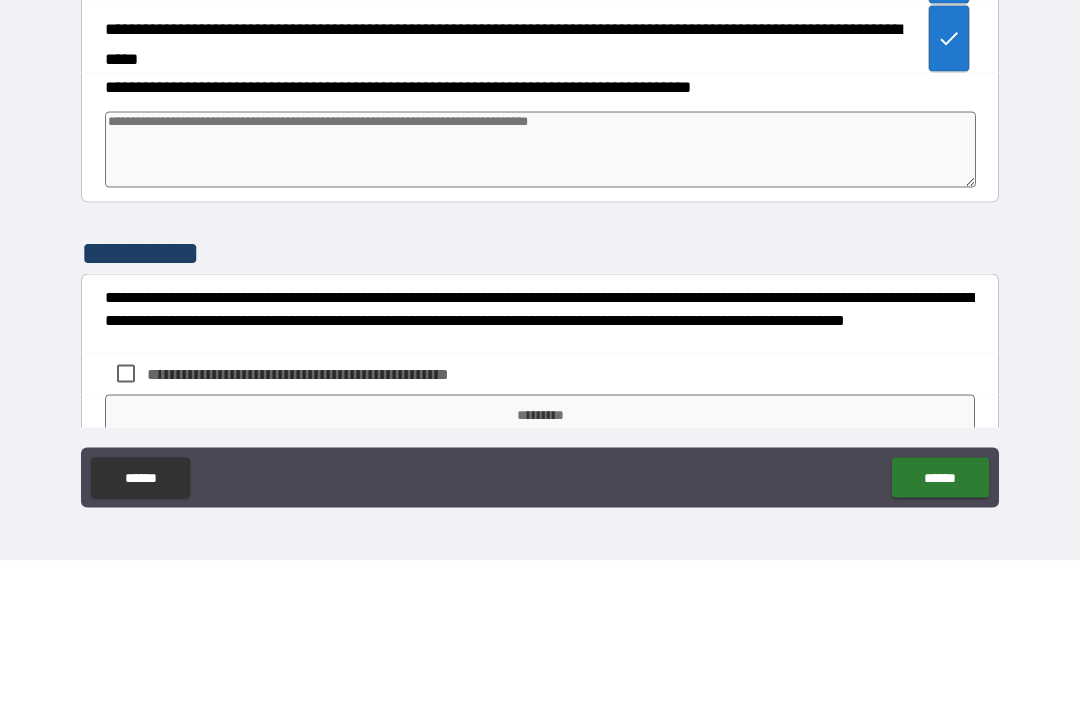 type on "*" 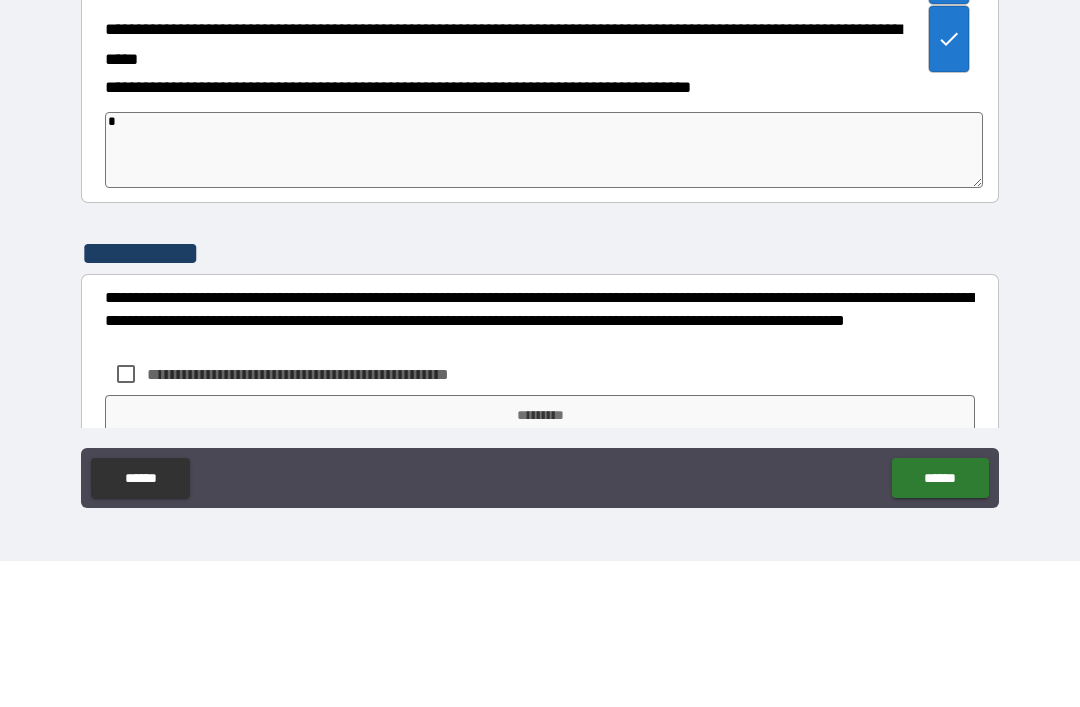 type on "*" 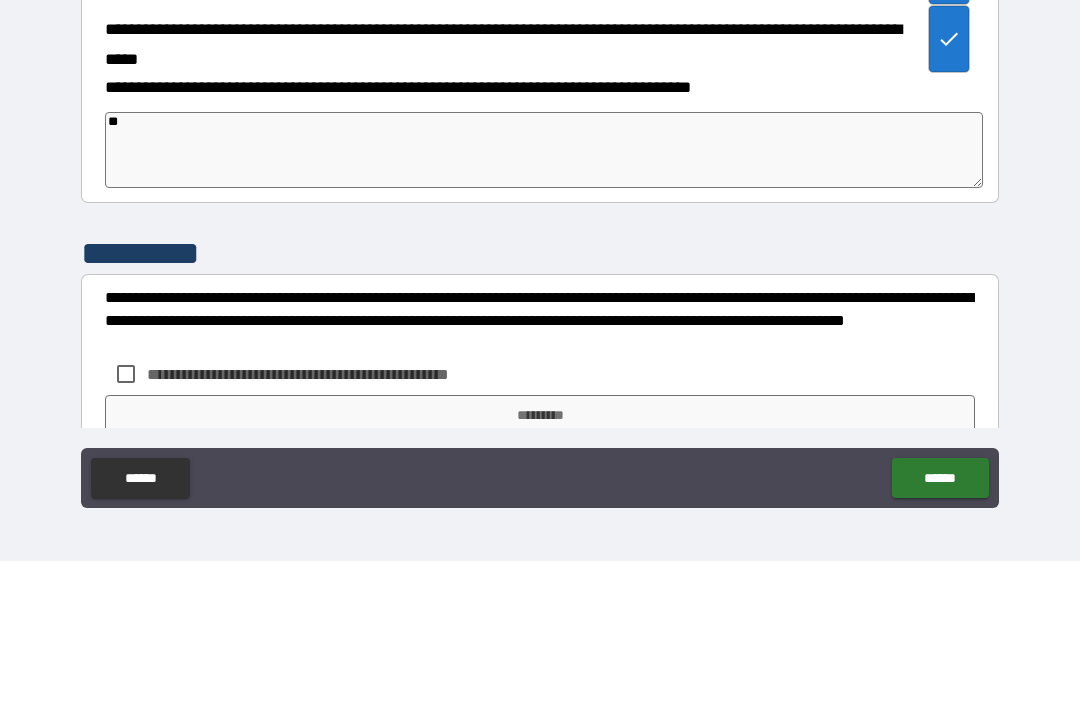type on "*" 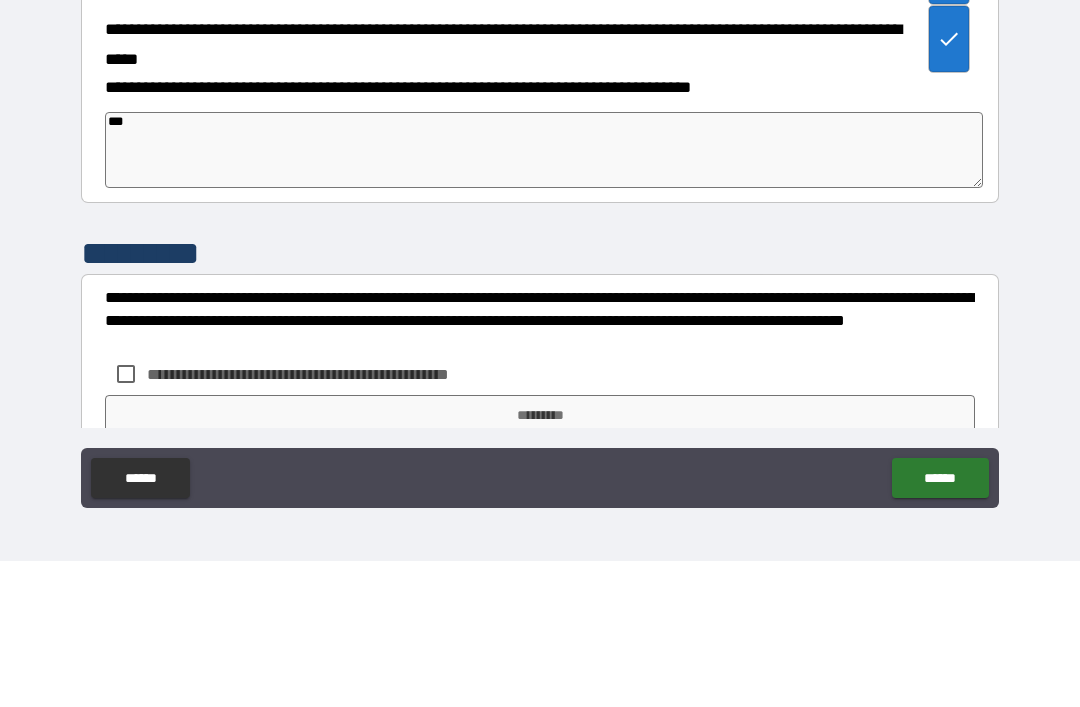 type on "*" 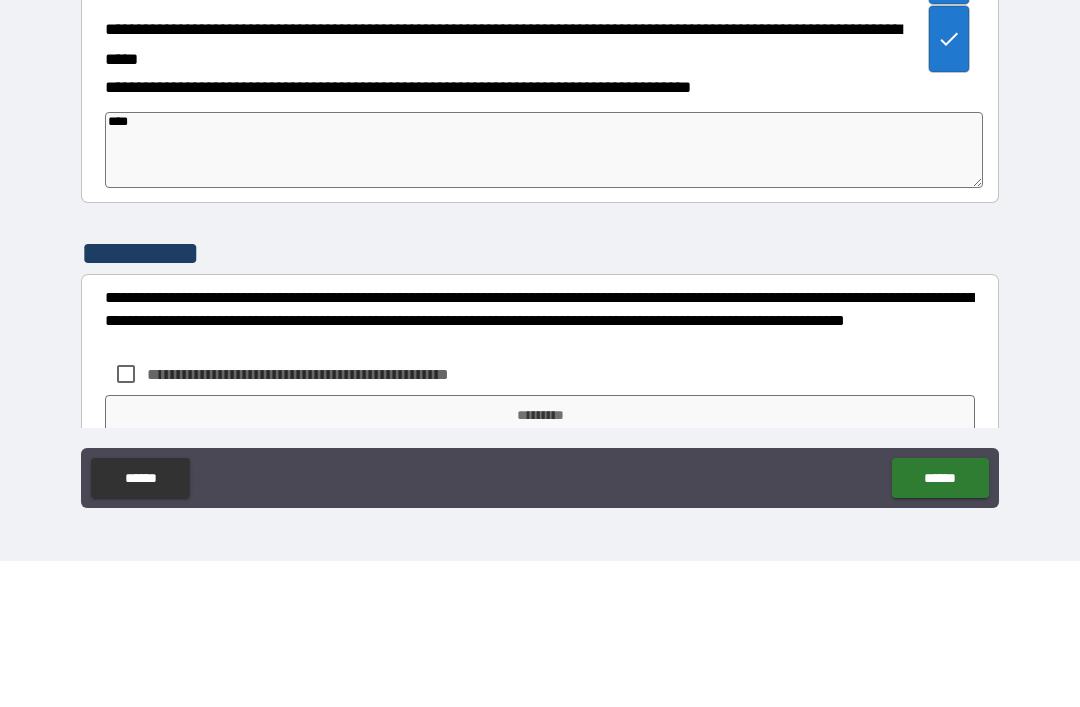 type on "*" 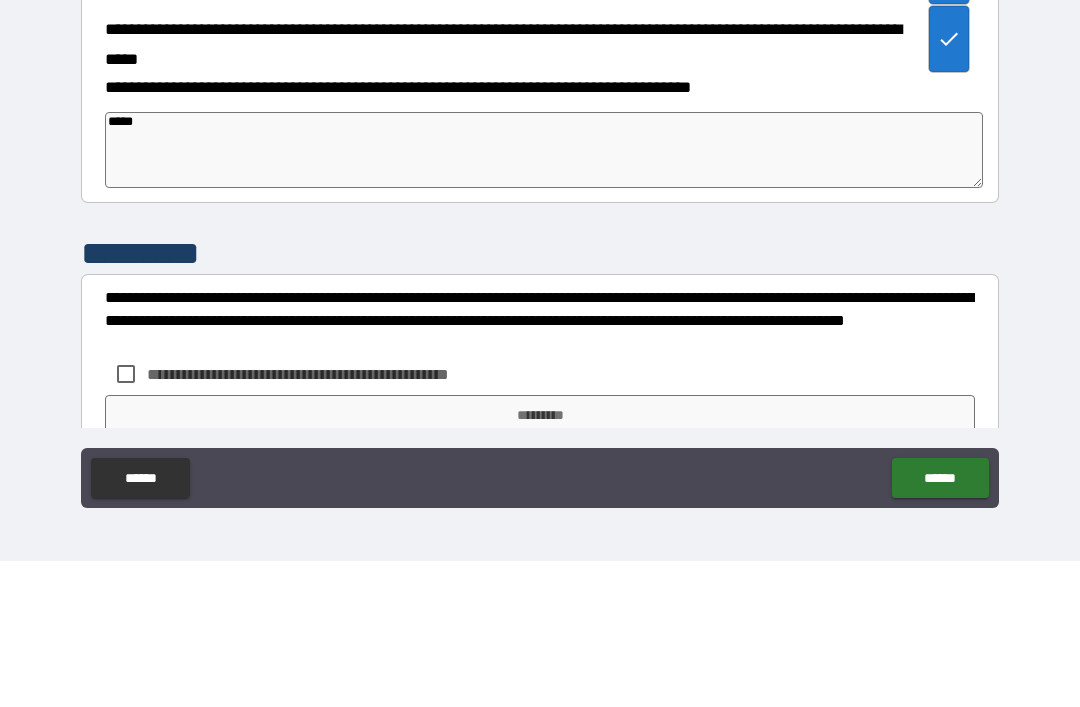 type on "*" 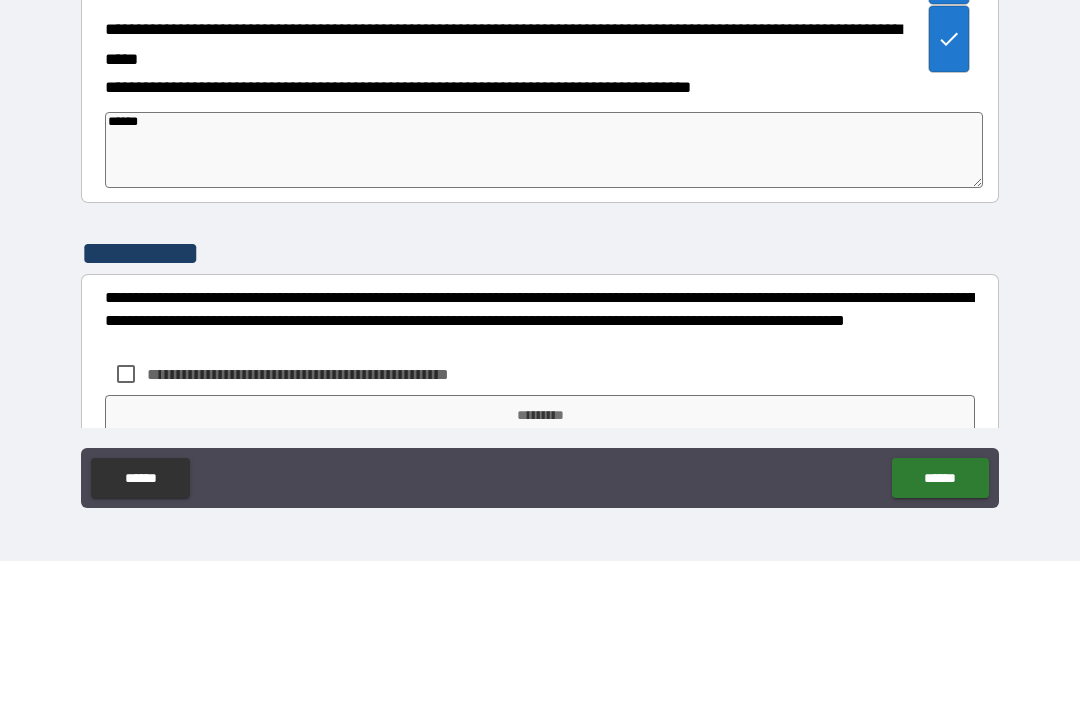 type on "*" 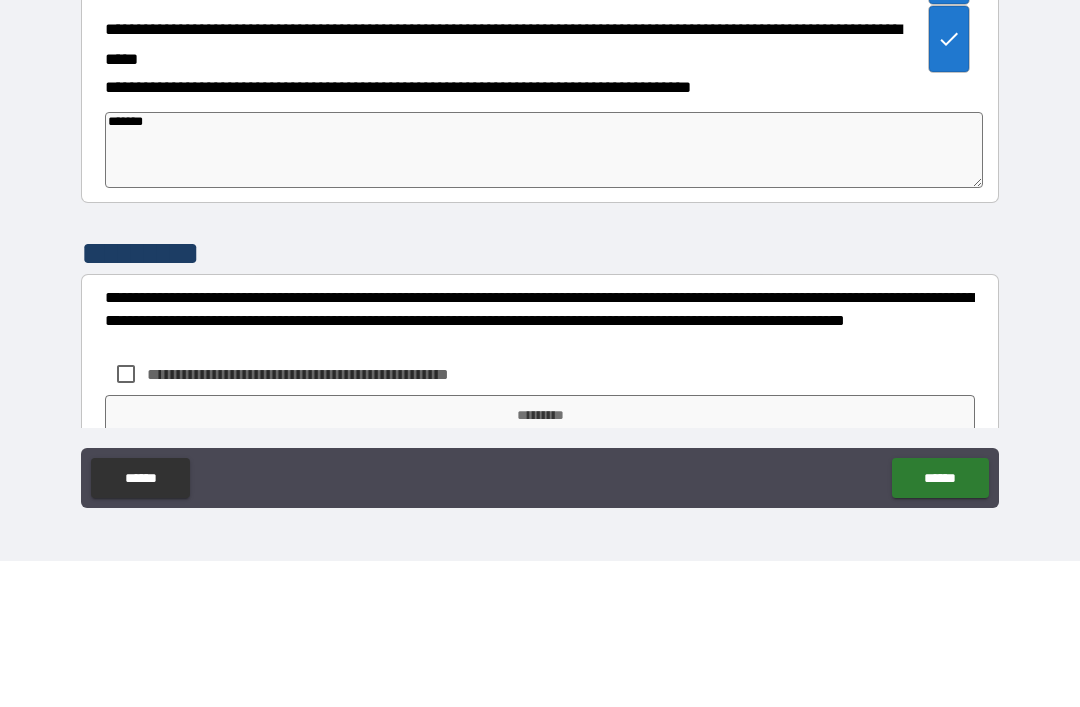 type on "*" 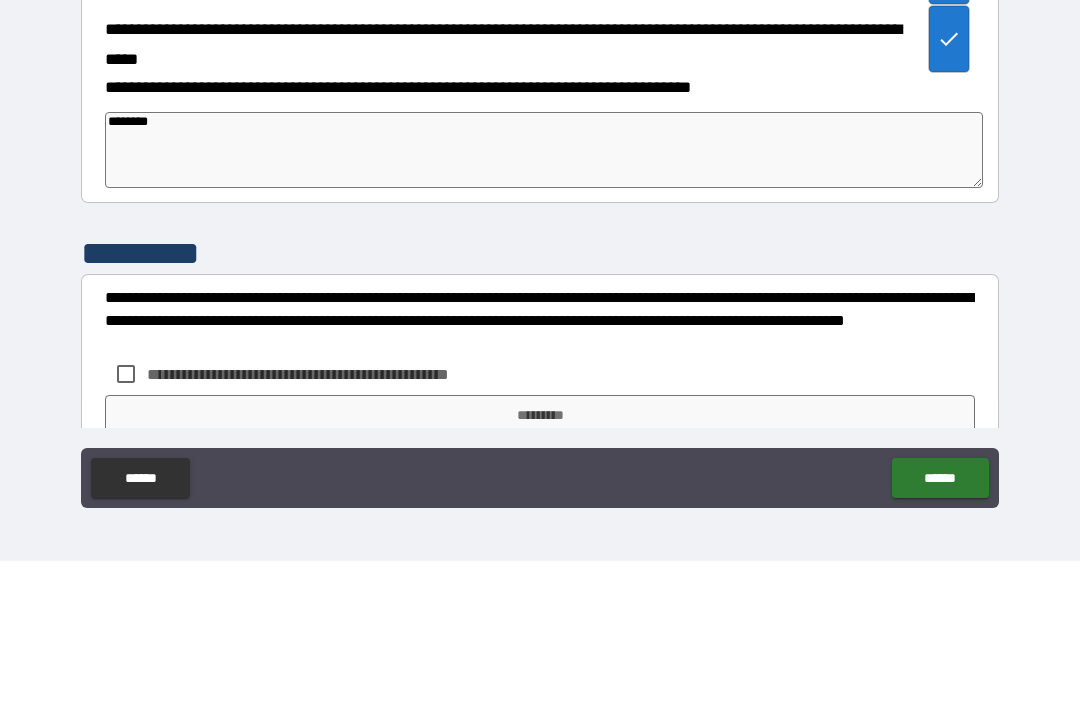 type on "*" 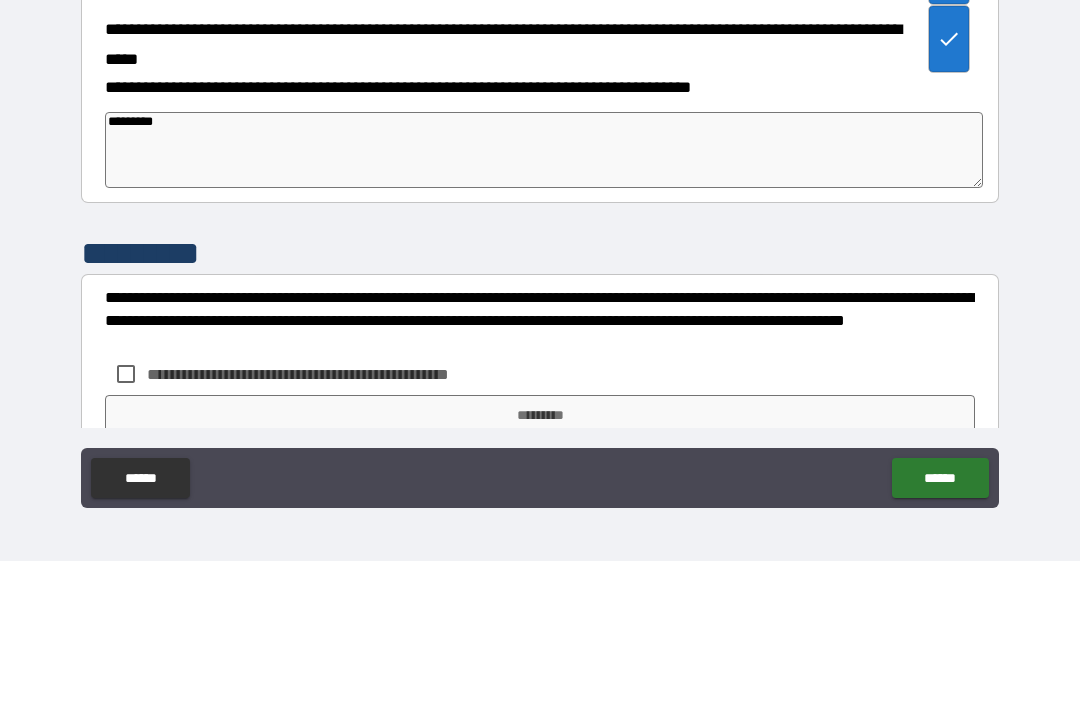 type on "*" 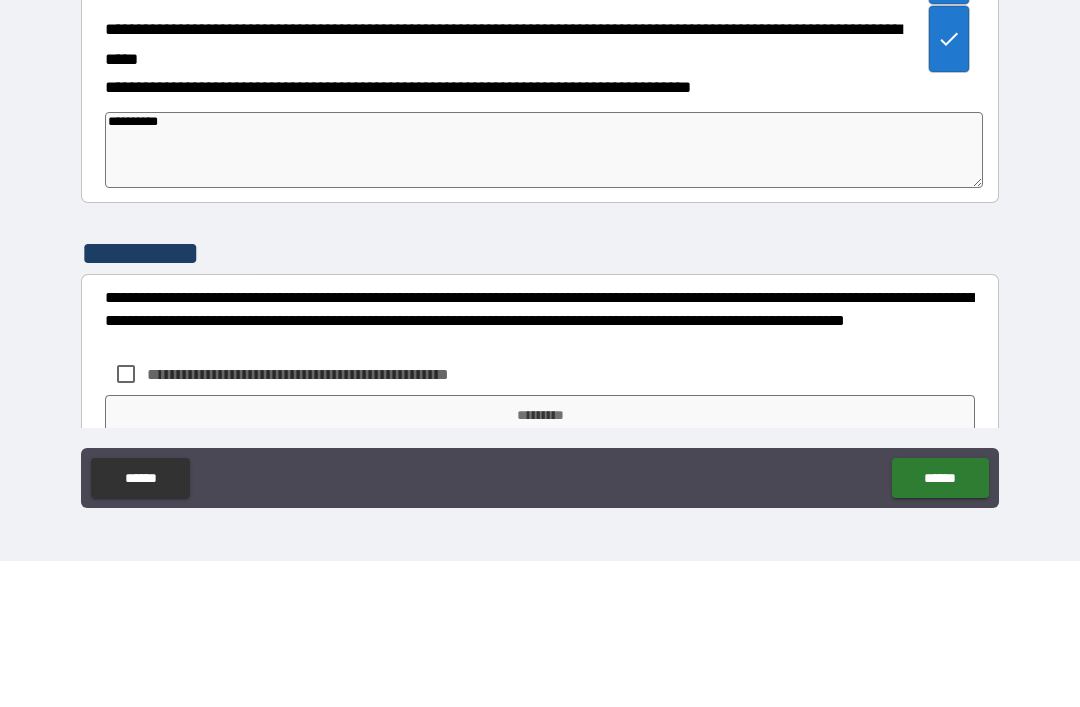 type on "*" 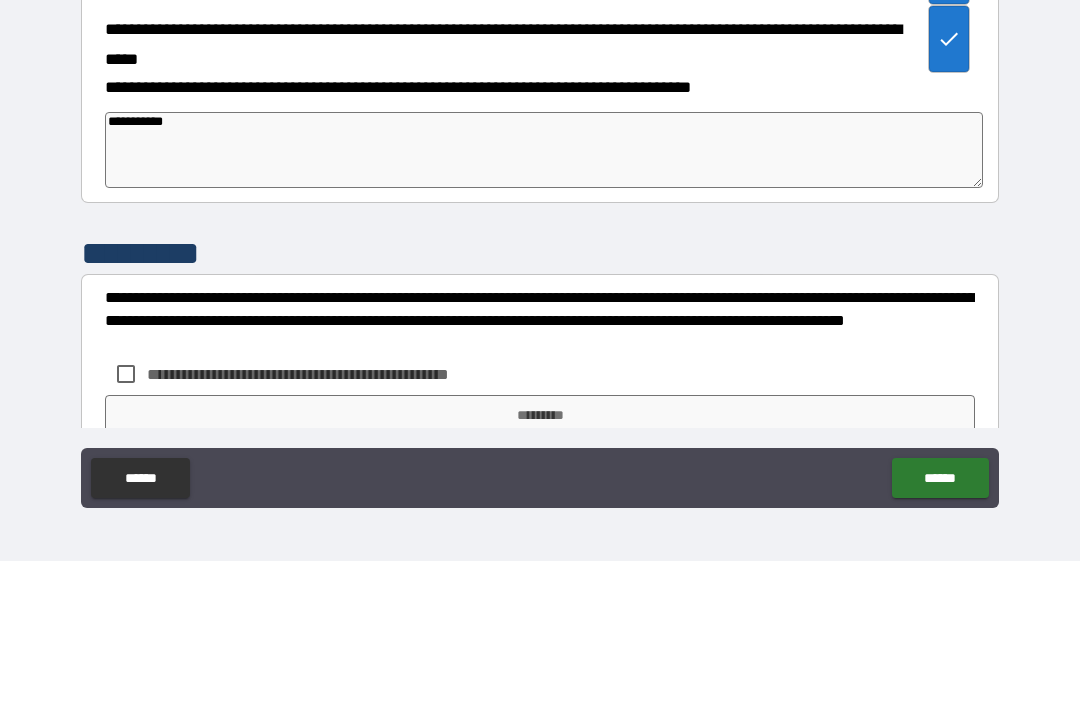 type on "*" 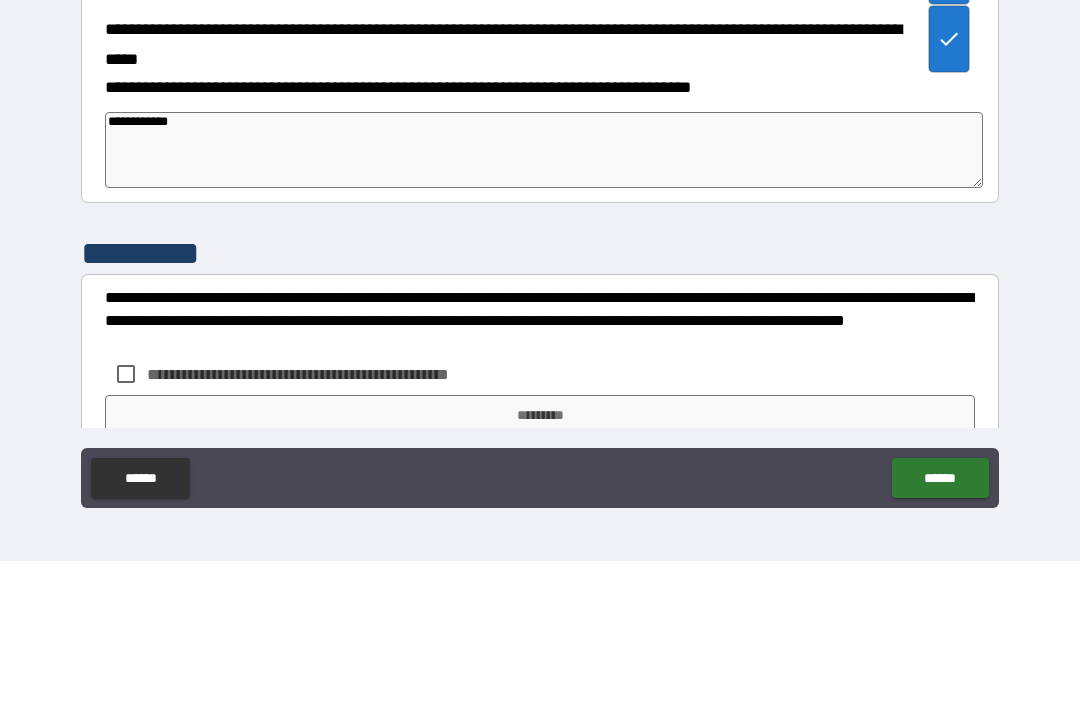 type on "*" 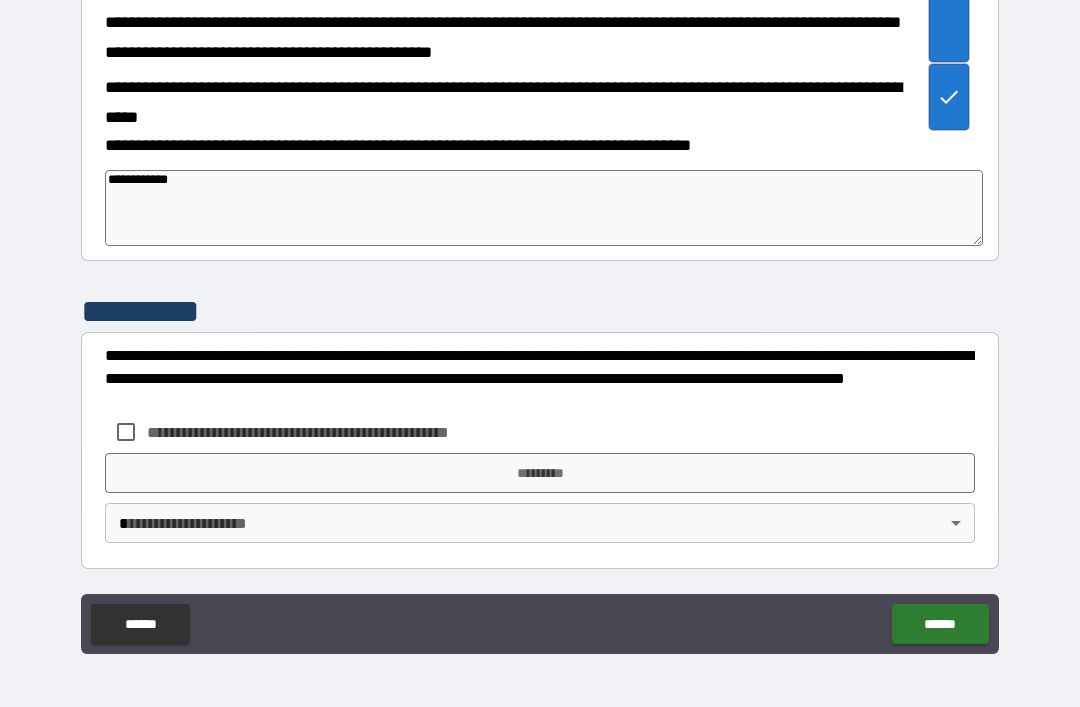 scroll, scrollTop: 4601, scrollLeft: 0, axis: vertical 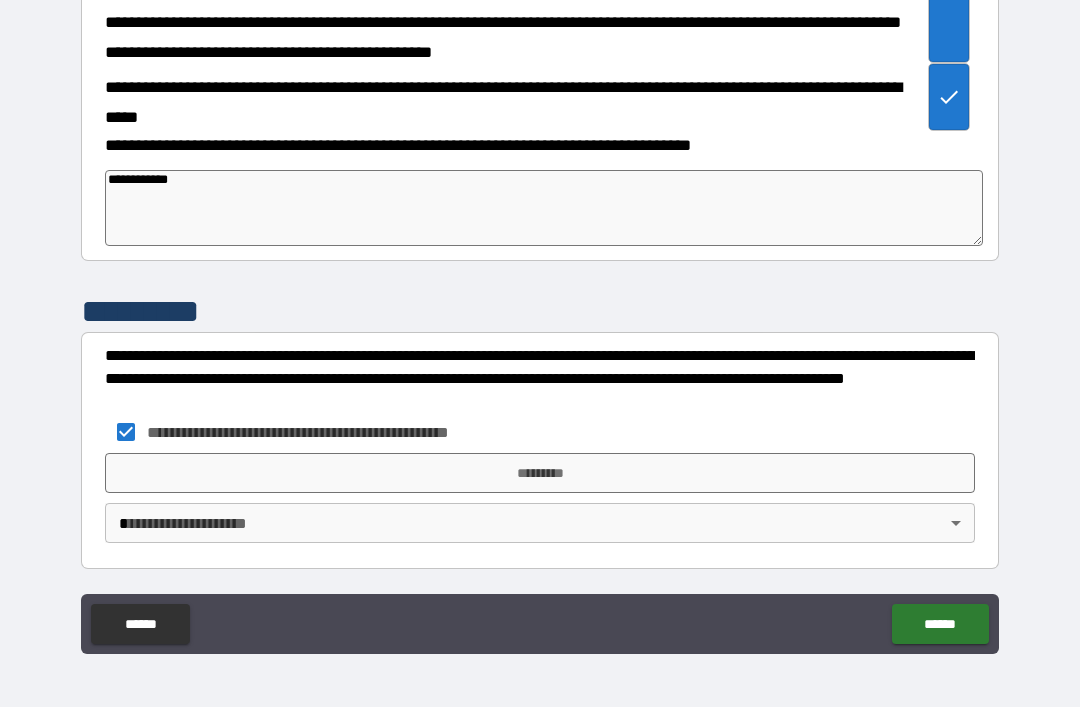 click on "*********" at bounding box center [540, 473] 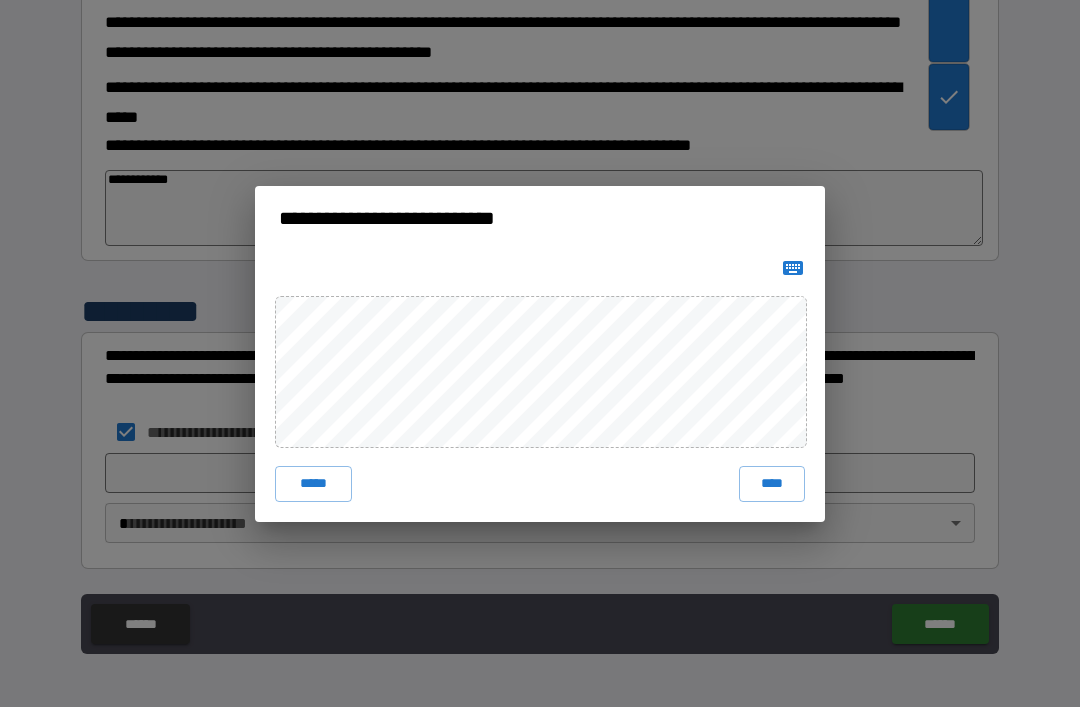 click on "****" at bounding box center [772, 484] 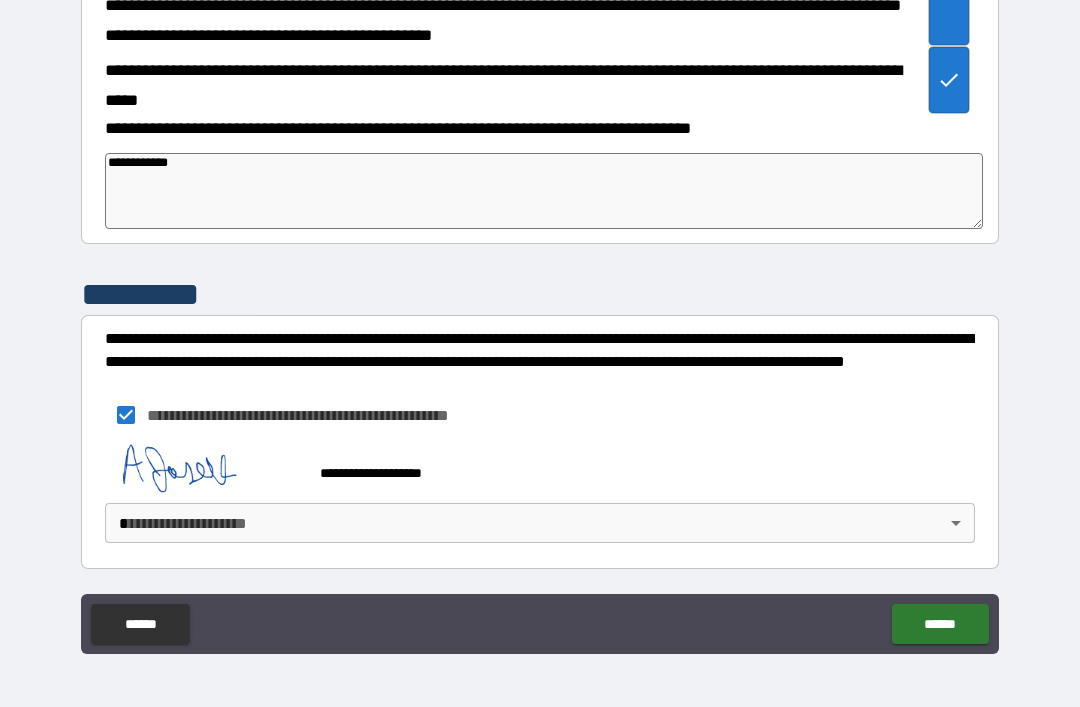 scroll, scrollTop: 4618, scrollLeft: 0, axis: vertical 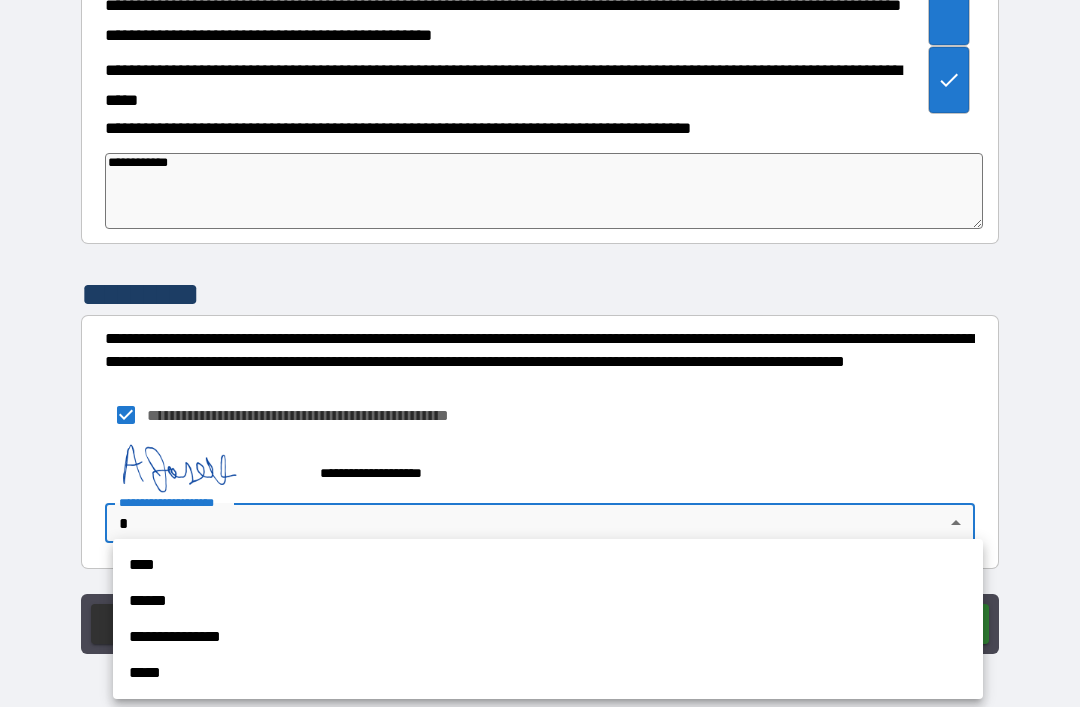 click on "****" at bounding box center [548, 565] 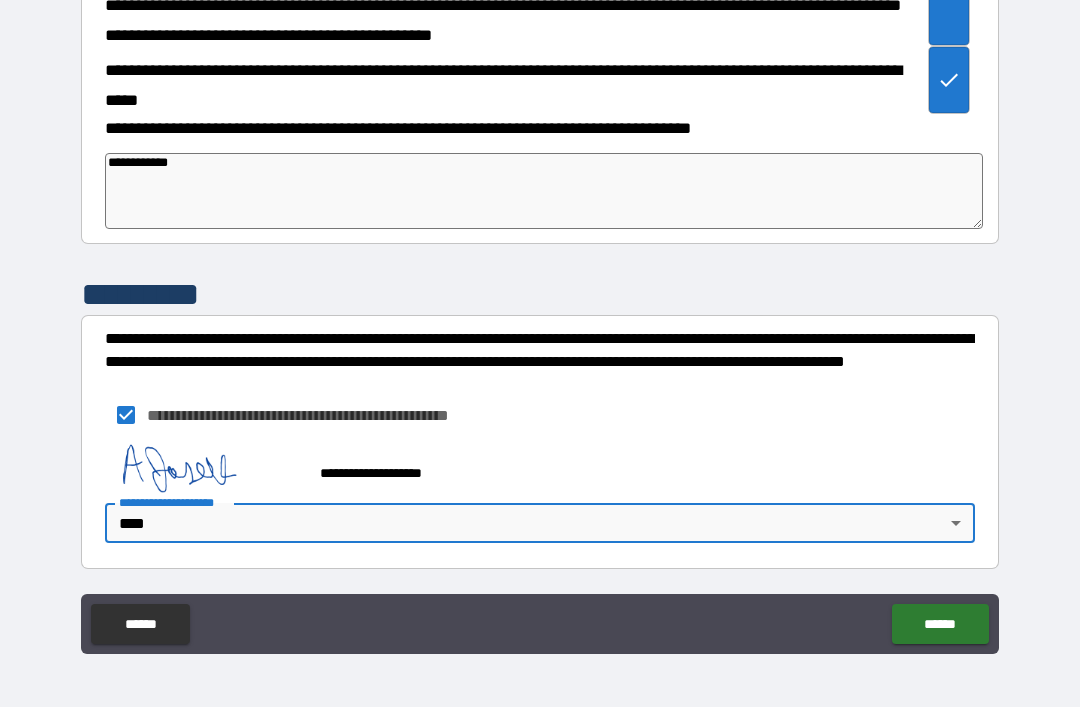 type on "*" 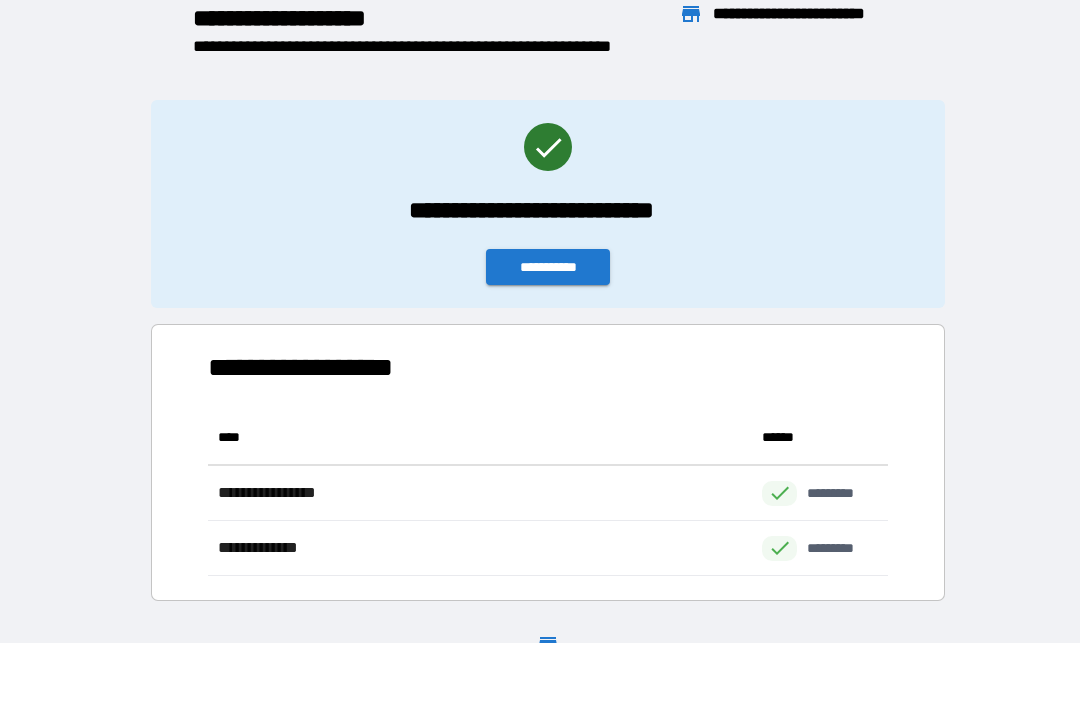 scroll, scrollTop: 1, scrollLeft: 1, axis: both 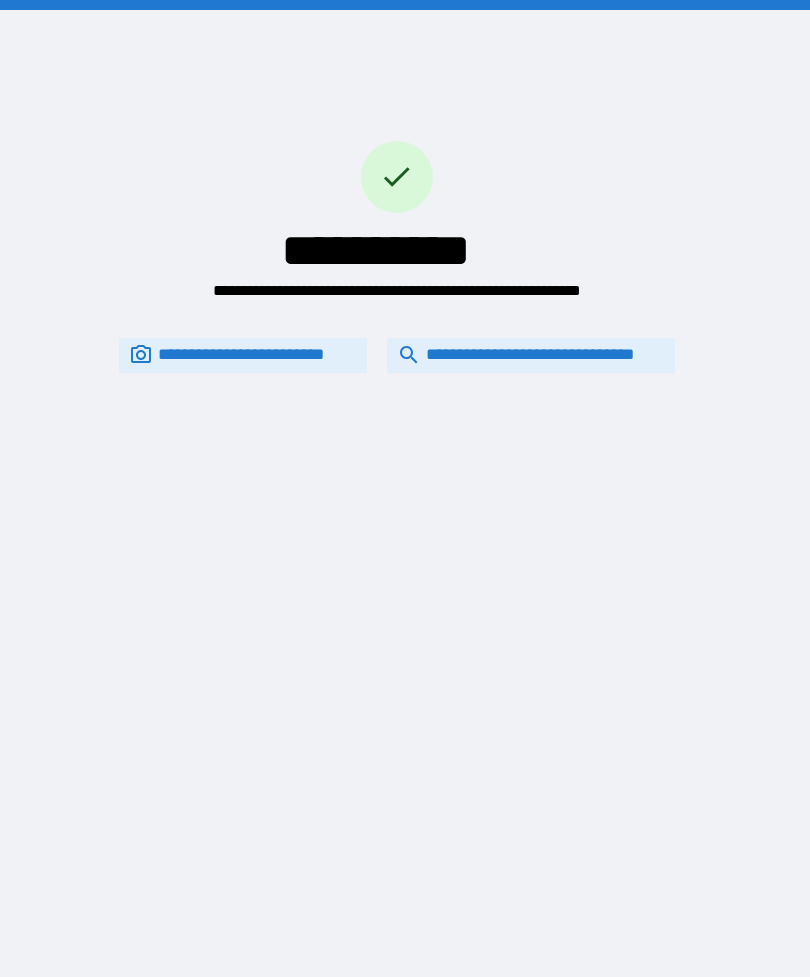 click on "**********" at bounding box center [531, 355] 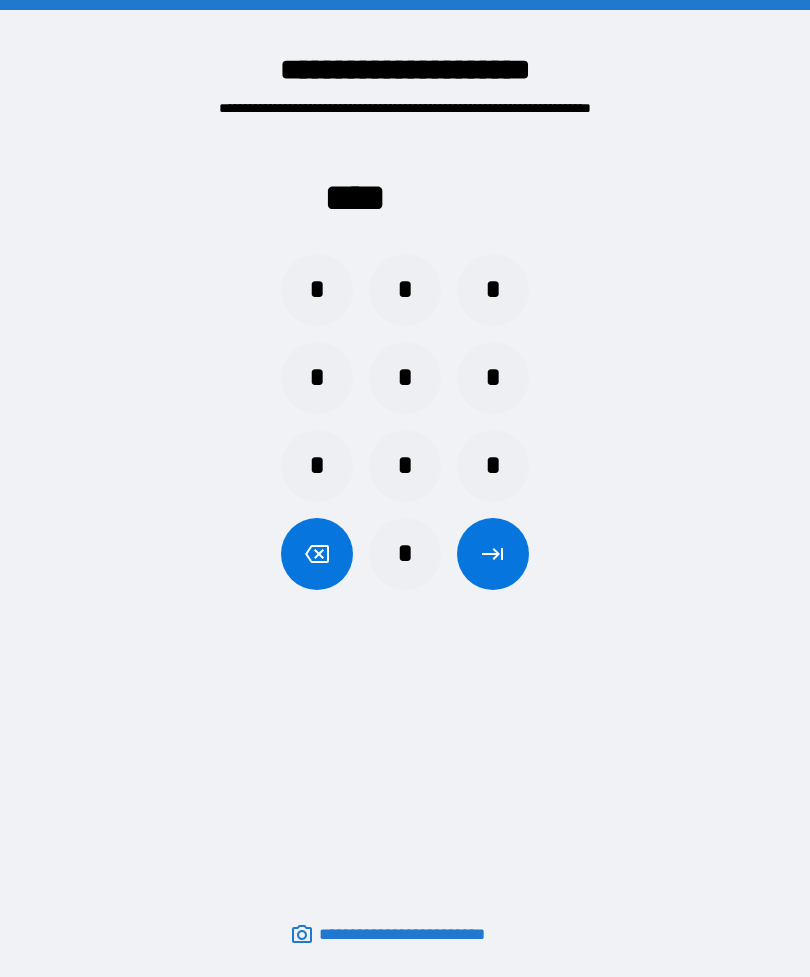 click on "*" at bounding box center [405, 466] 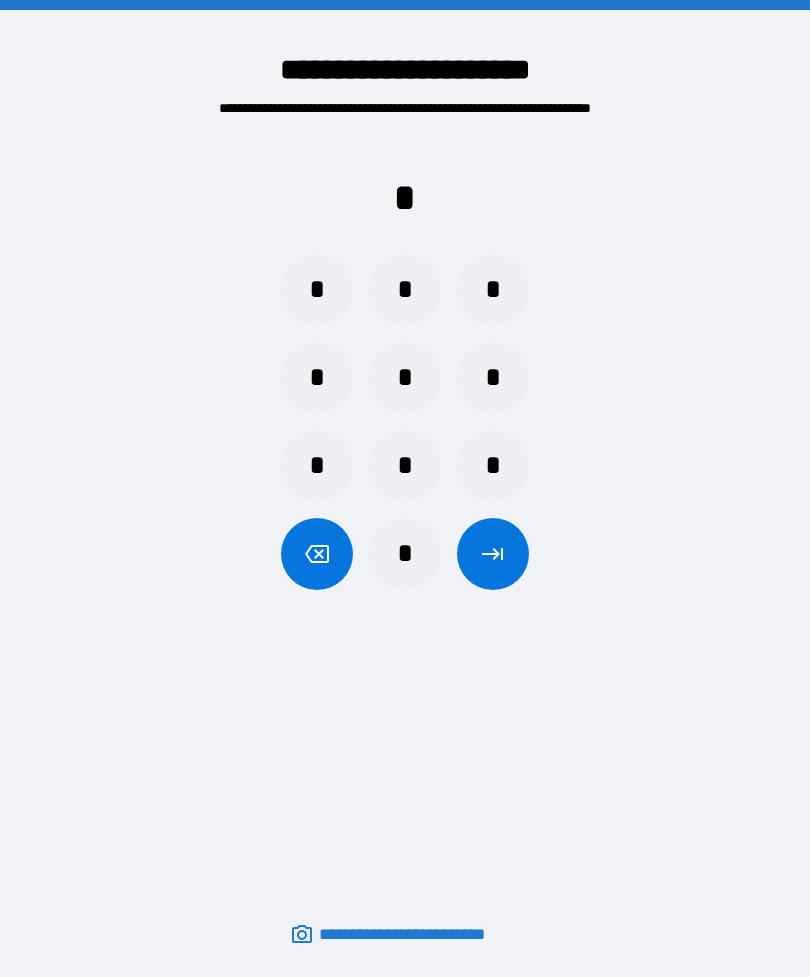 click on "*" at bounding box center (405, 378) 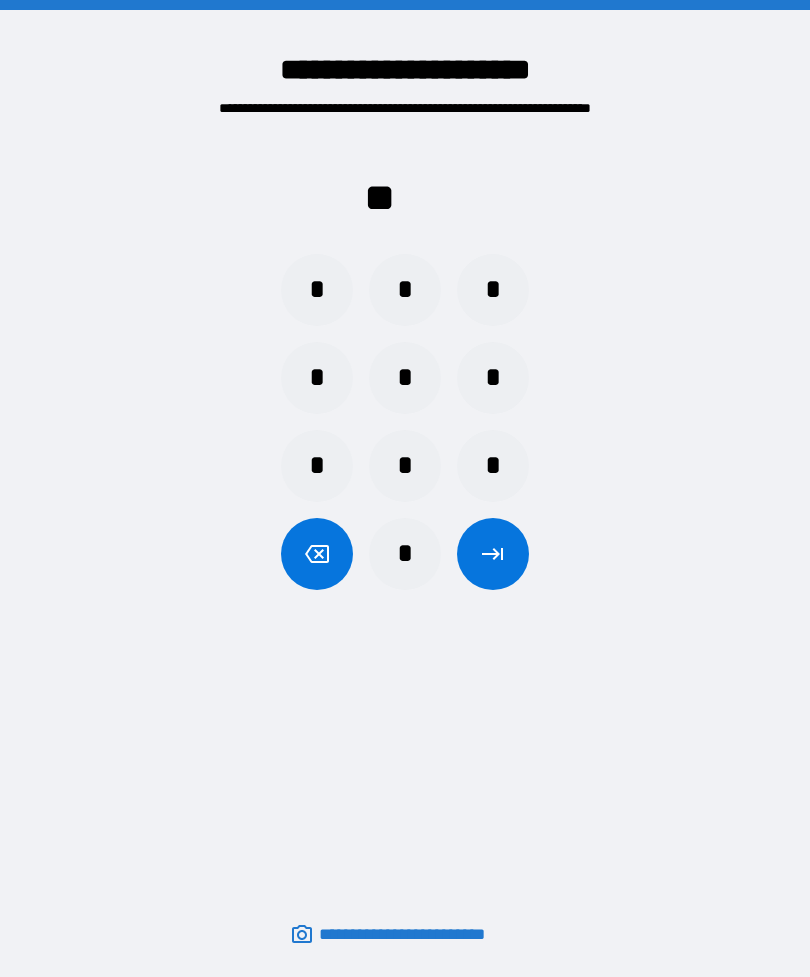 click on "*" at bounding box center [317, 466] 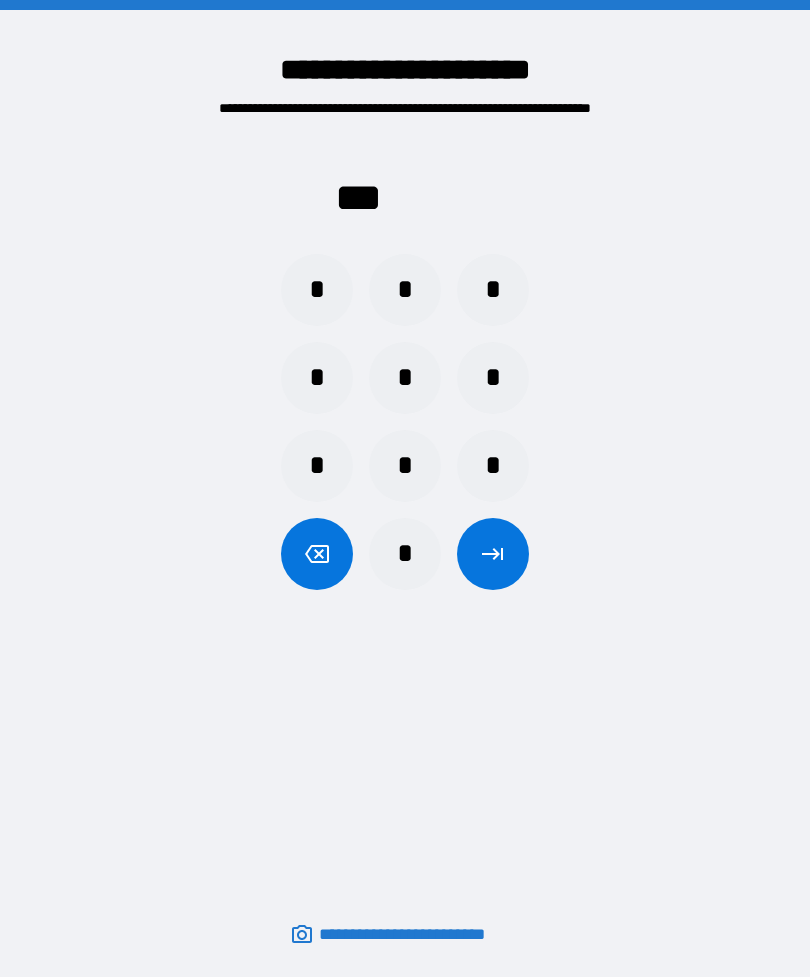click on "*" at bounding box center (493, 378) 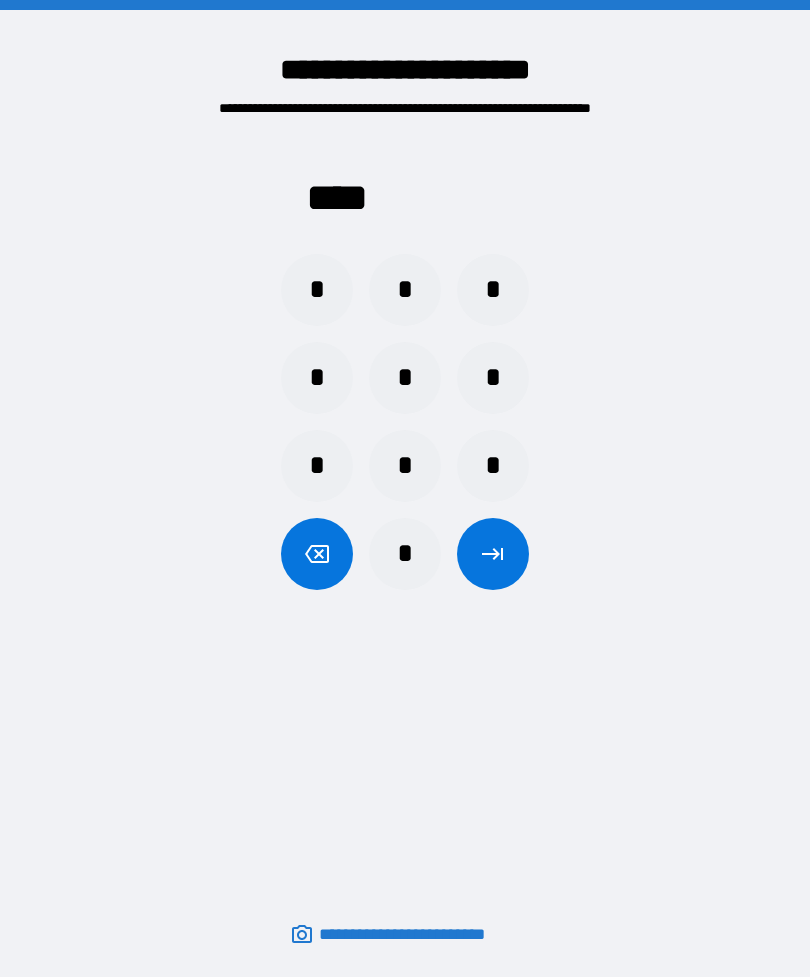 click at bounding box center (493, 554) 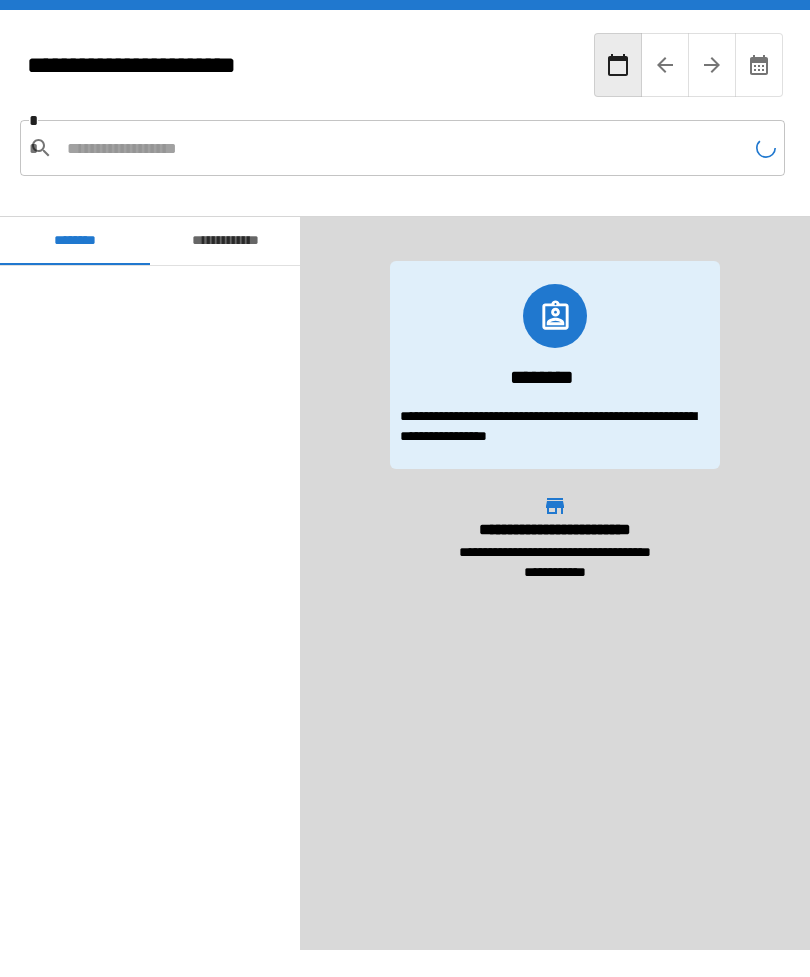 scroll, scrollTop: 2417, scrollLeft: 0, axis: vertical 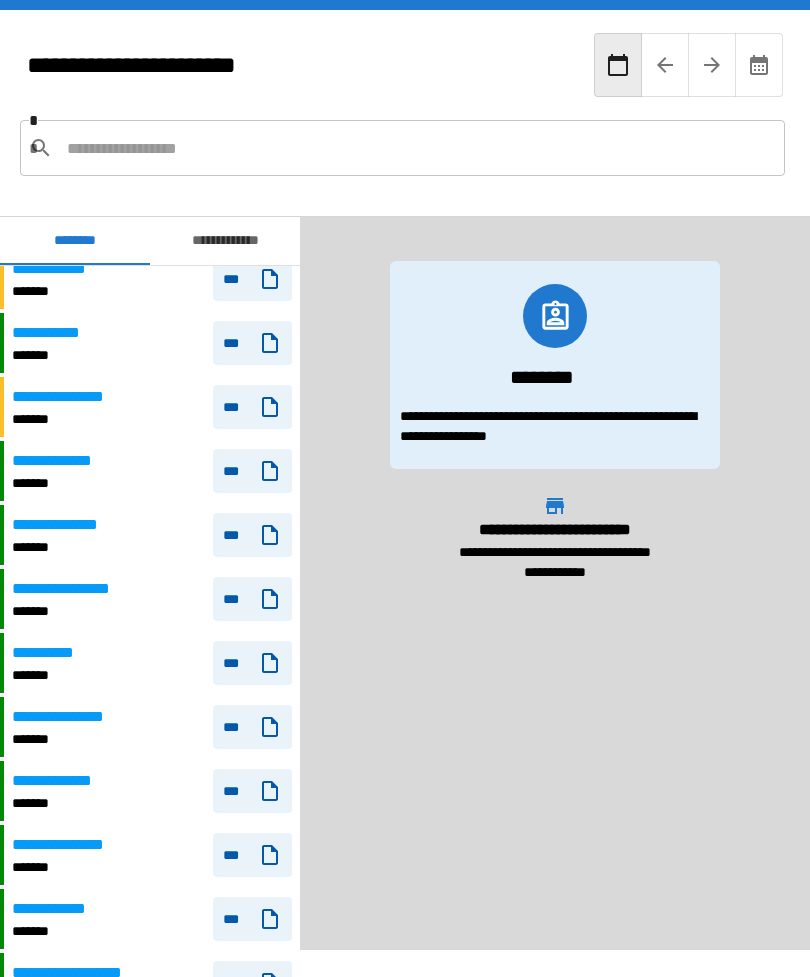 click on "**********" at bounding box center (225, 241) 